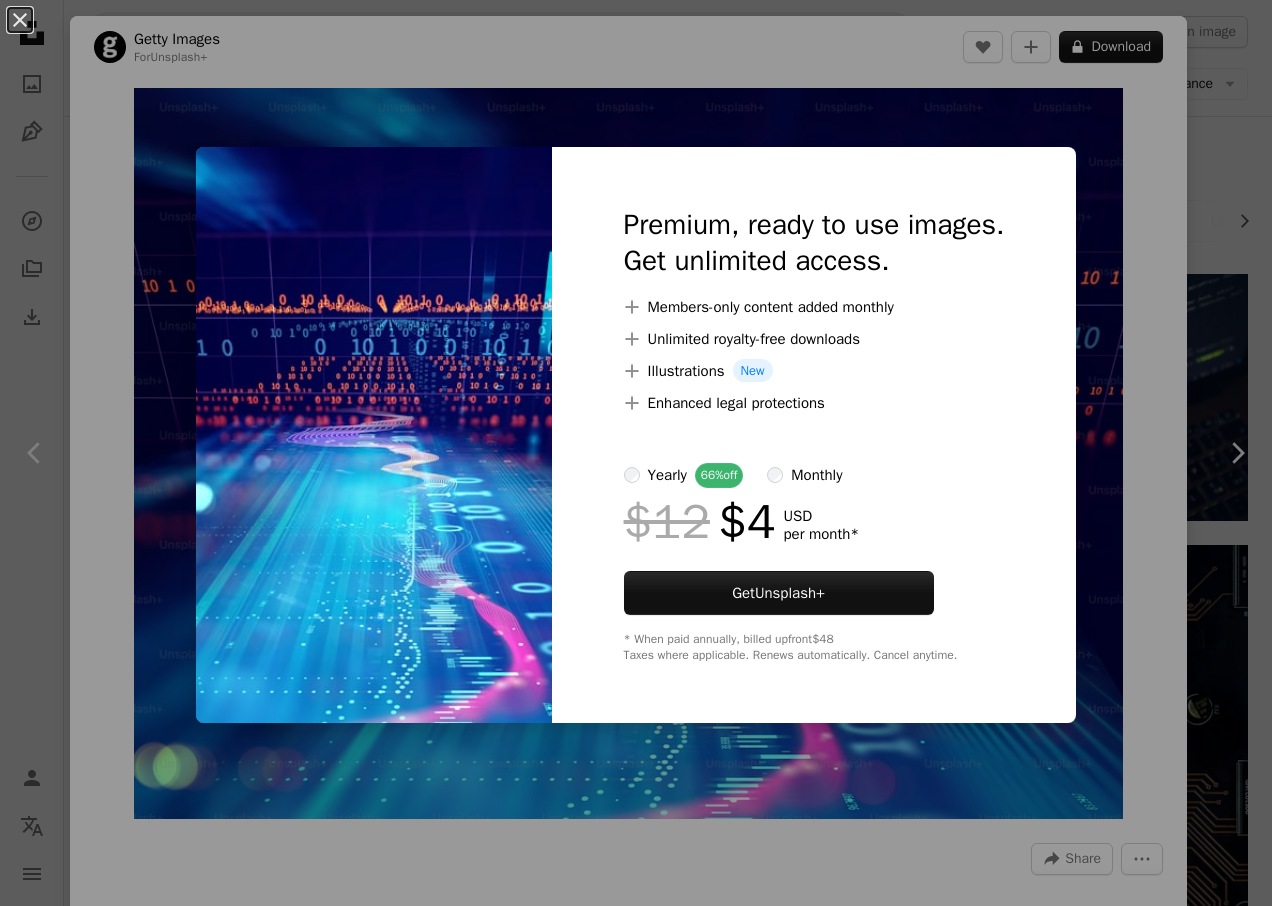 scroll, scrollTop: 1100, scrollLeft: 0, axis: vertical 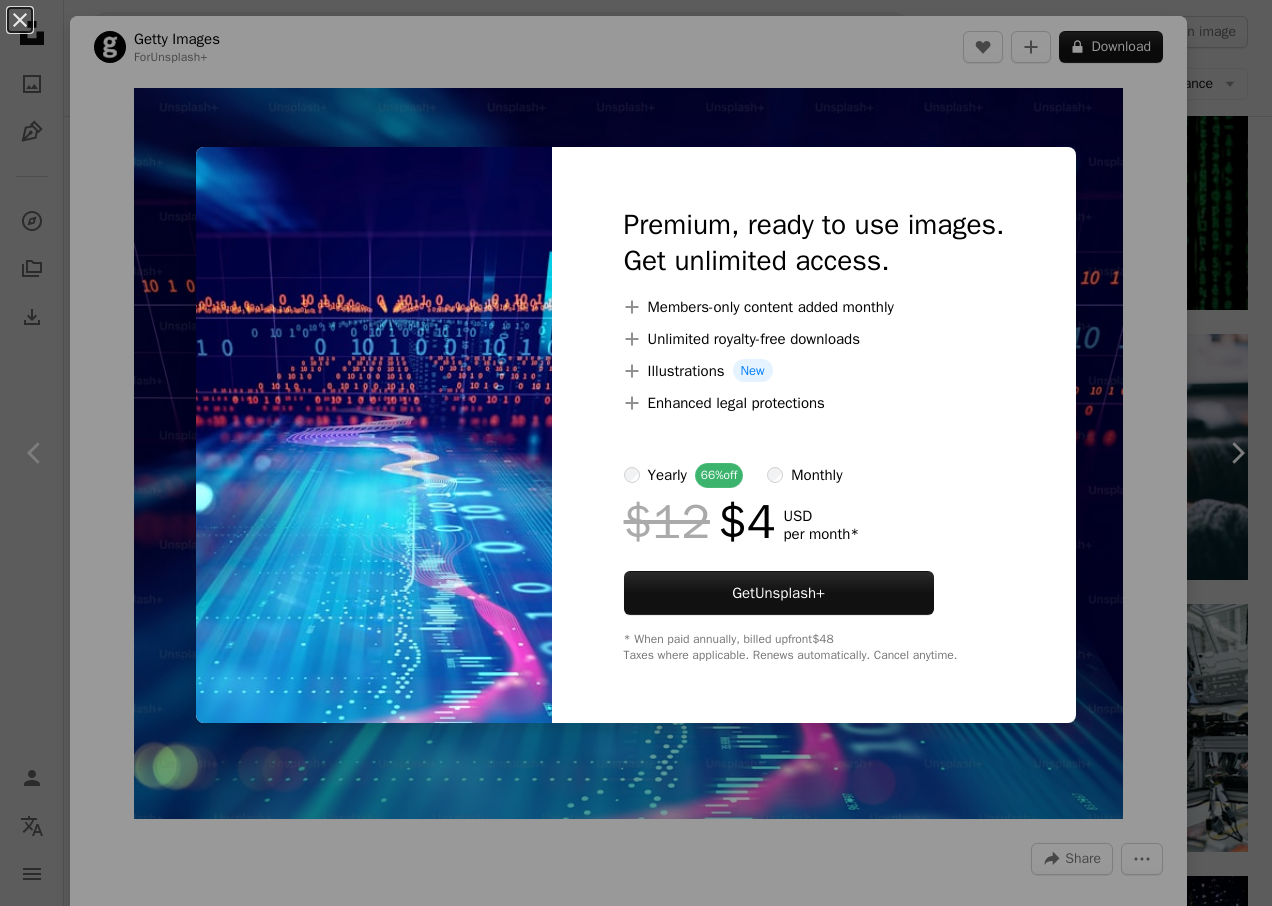 click on "An X shape Premium, ready to use images. Get unlimited access. A plus sign Members-only content added monthly A plus sign Unlimited royalty-free downloads A plus sign Illustrations  New A plus sign Enhanced legal protections yearly 66%  off monthly $12   $4 USD per month * Get  Unsplash+ * When paid annually, billed upfront  $48 Taxes where applicable. Renews automatically. Cancel anytime." at bounding box center (636, 453) 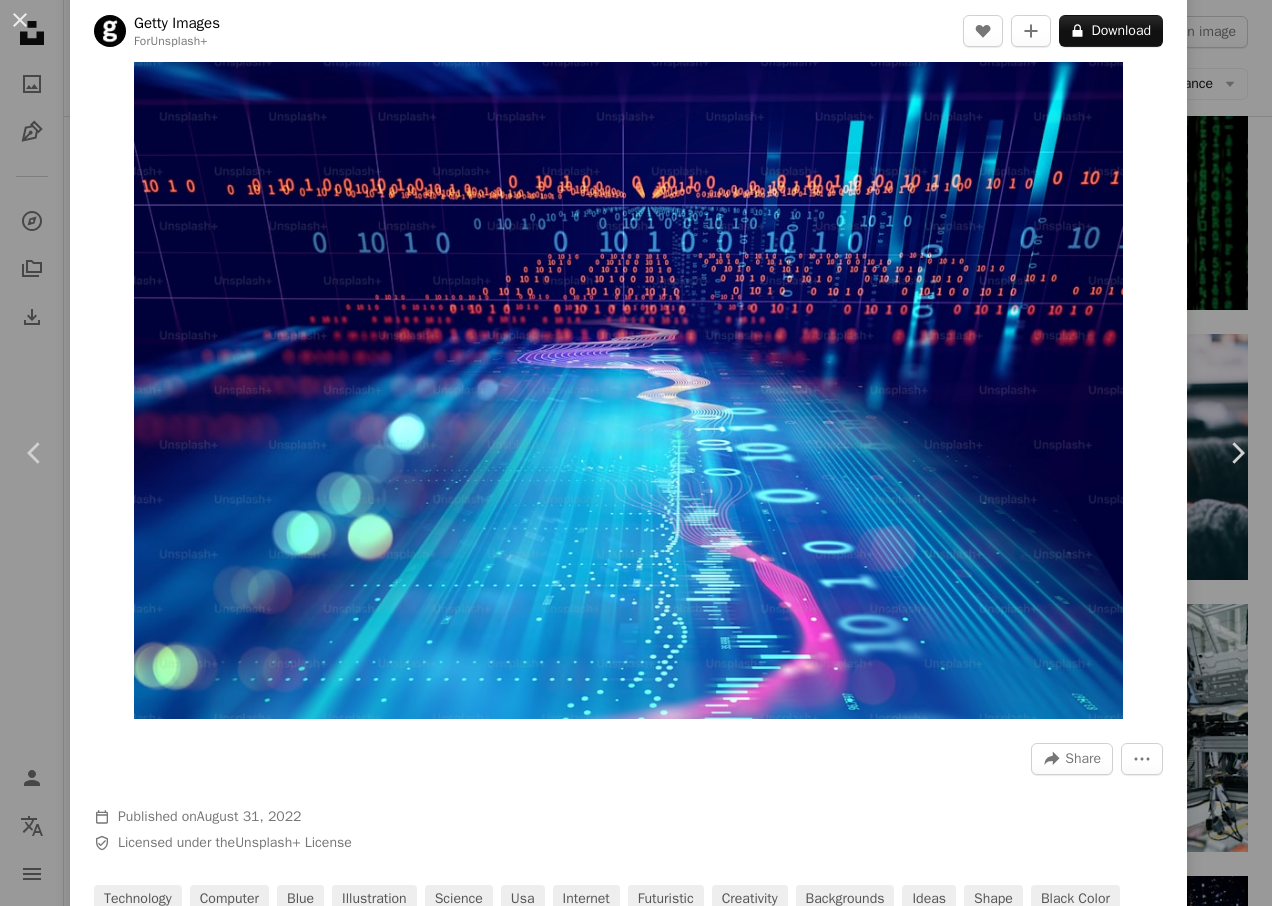 scroll, scrollTop: 0, scrollLeft: 0, axis: both 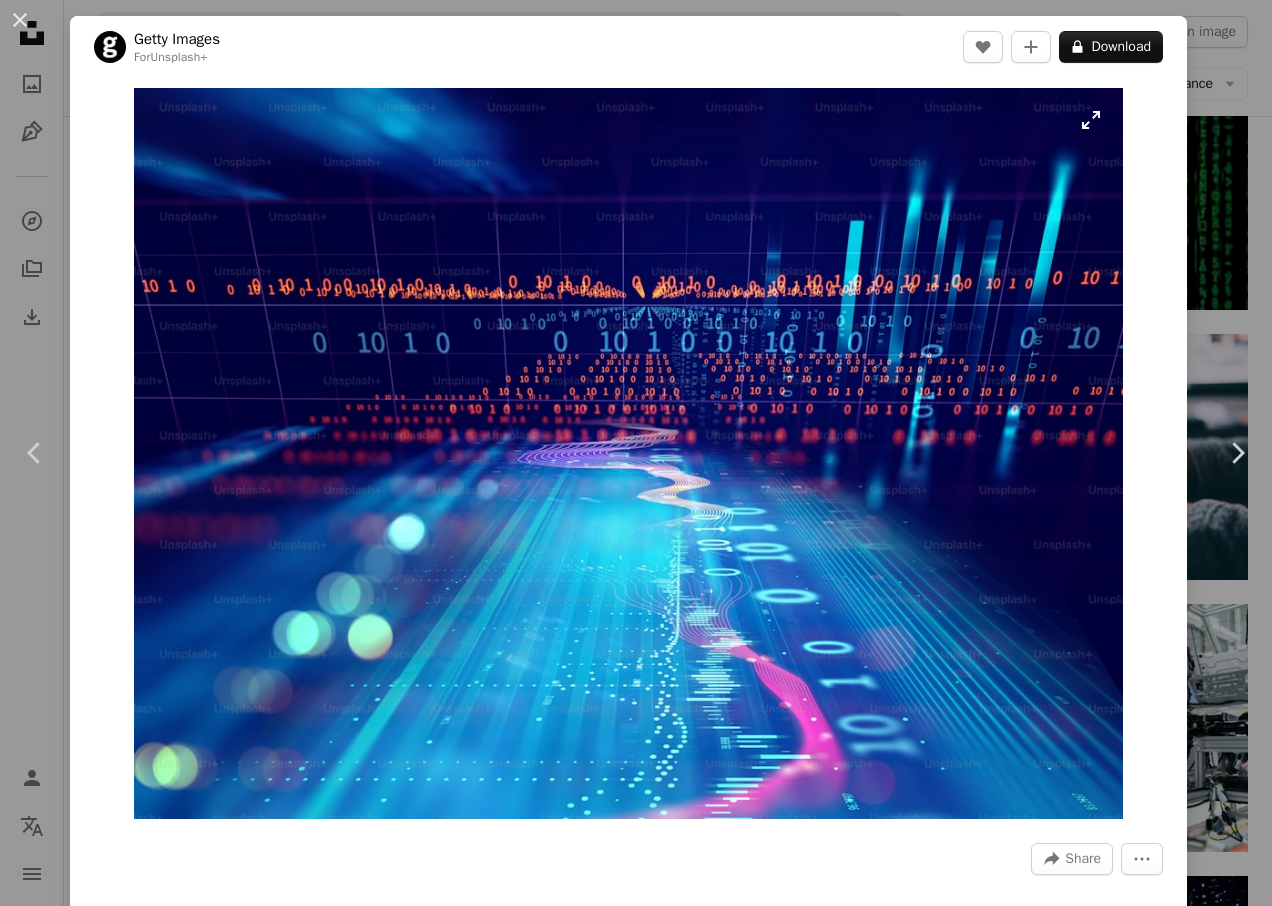 click at bounding box center [629, 453] 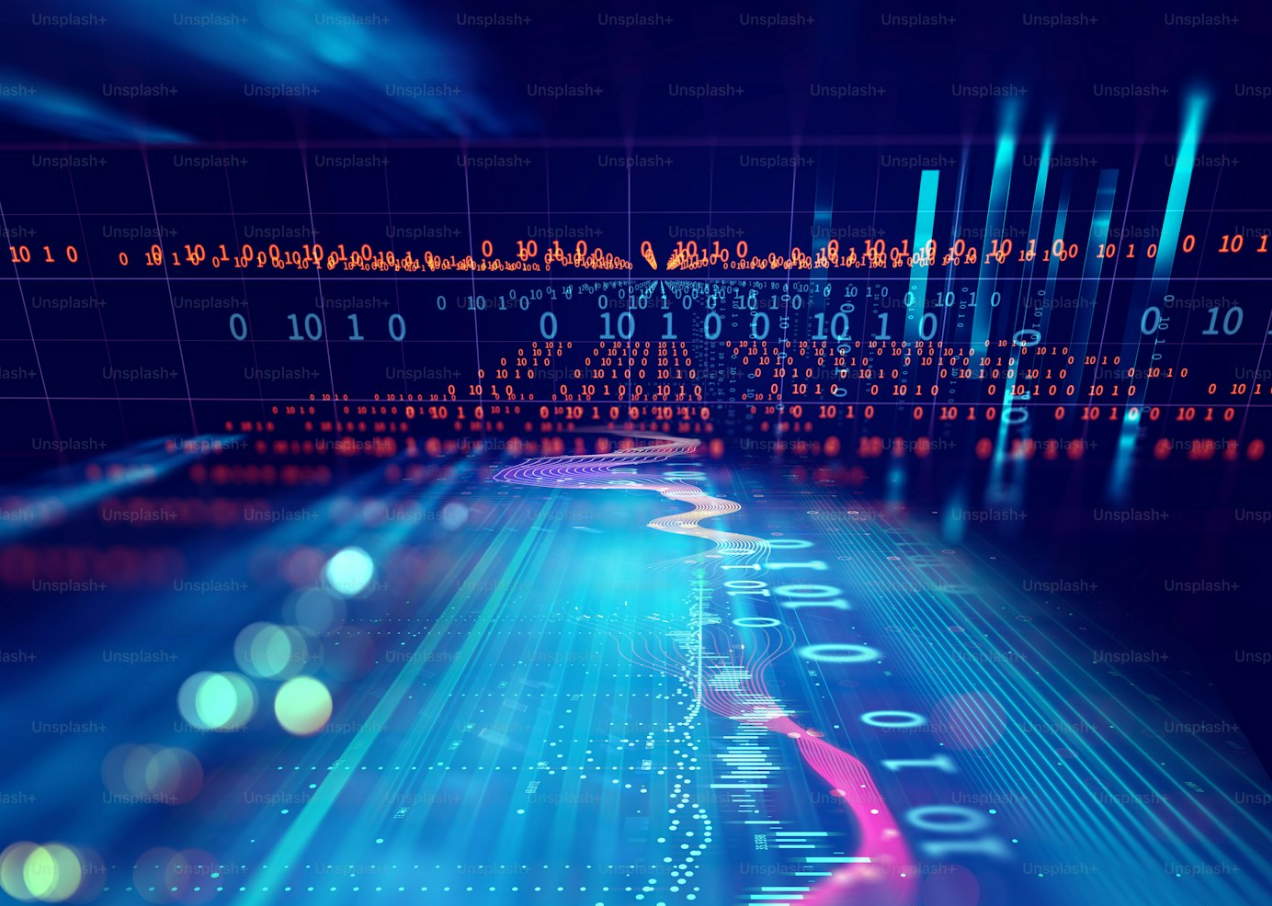 scroll, scrollTop: 6, scrollLeft: 0, axis: vertical 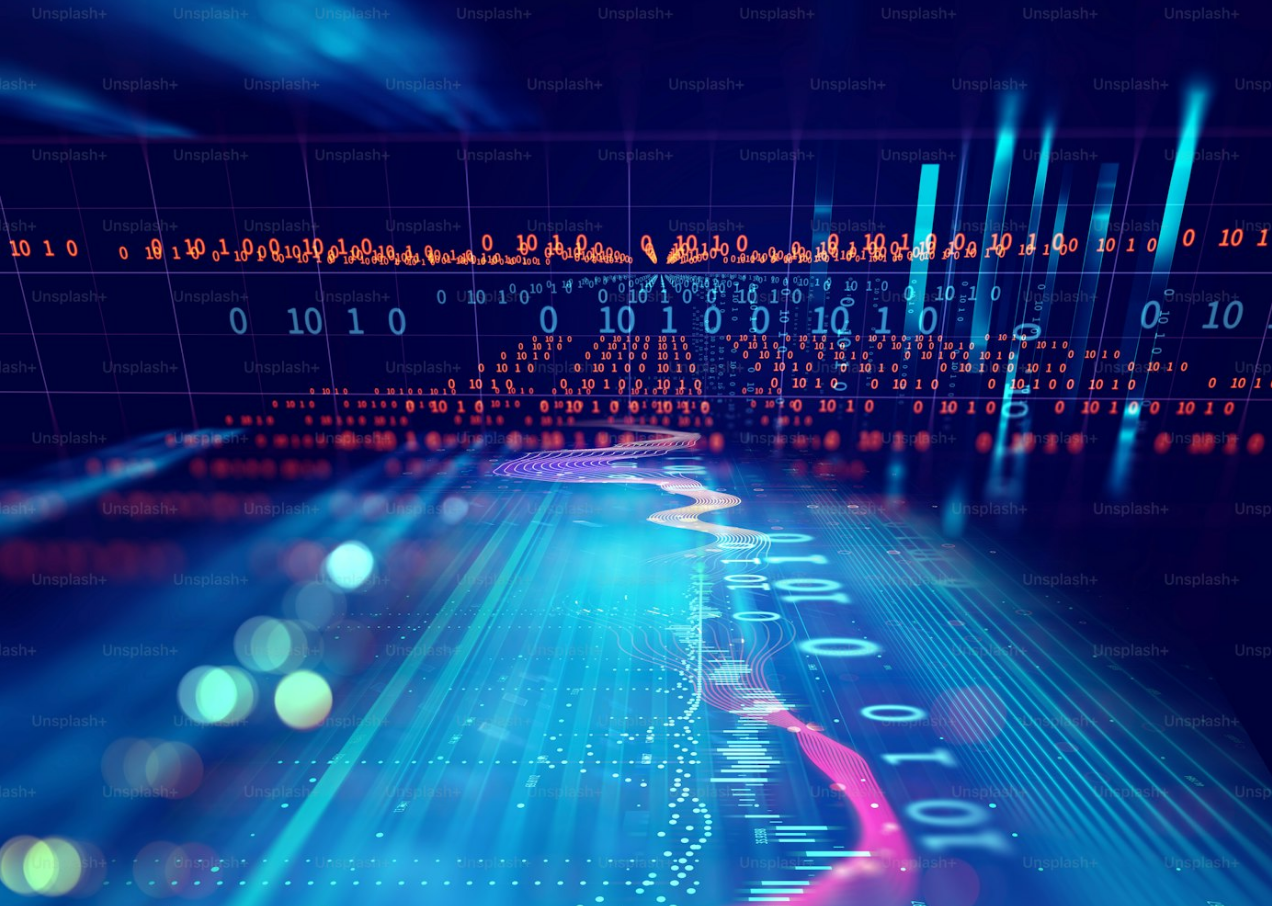 type 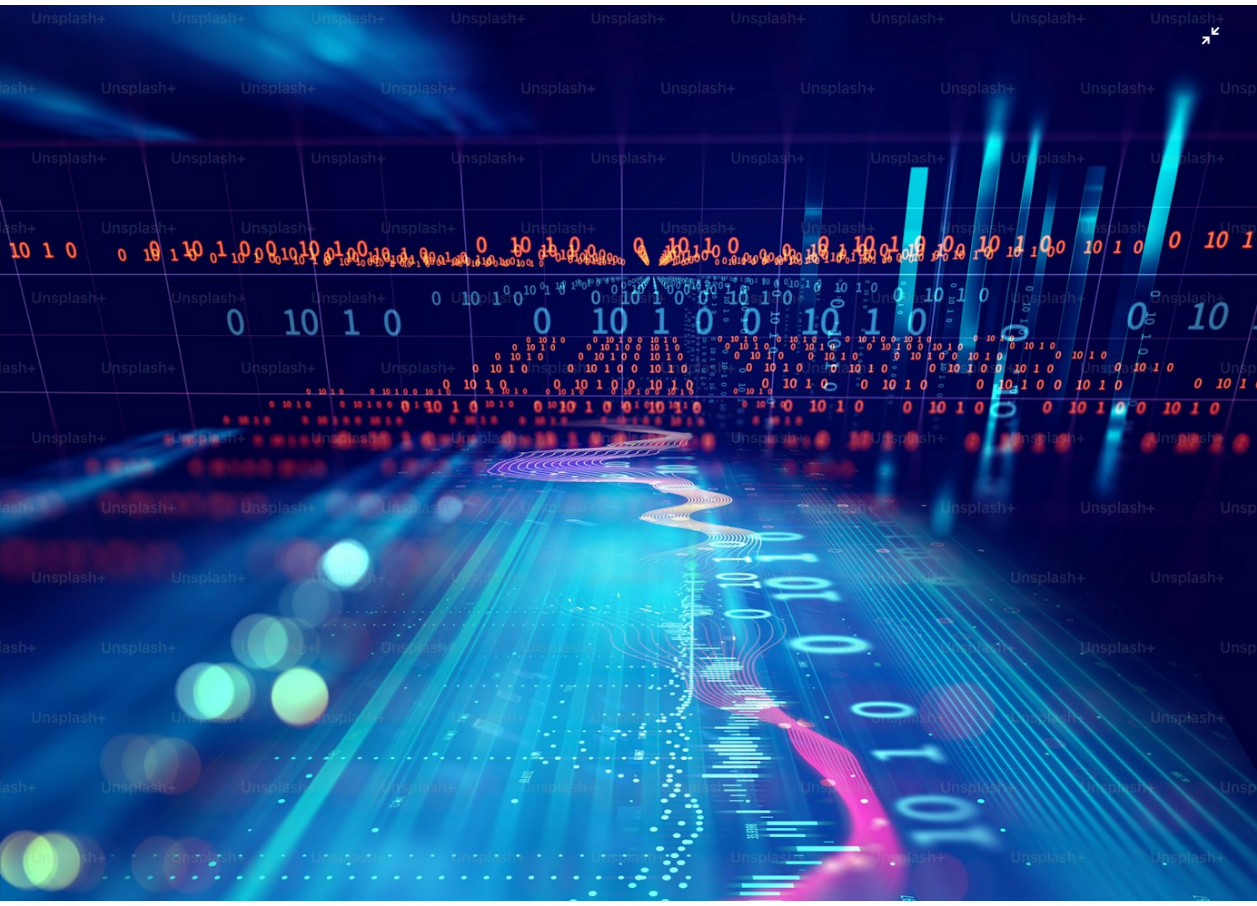 scroll, scrollTop: 11, scrollLeft: 0, axis: vertical 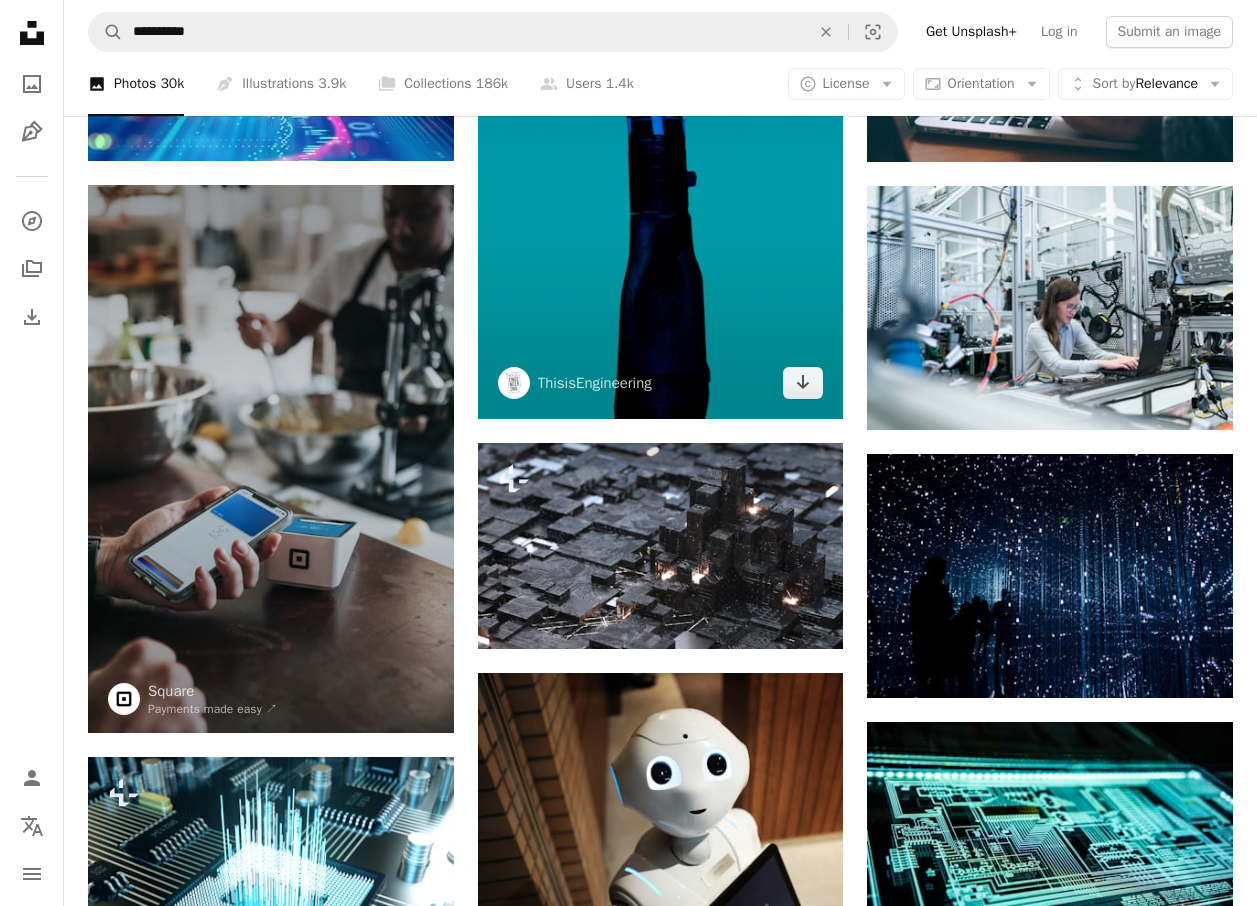 click at bounding box center [661, 145] 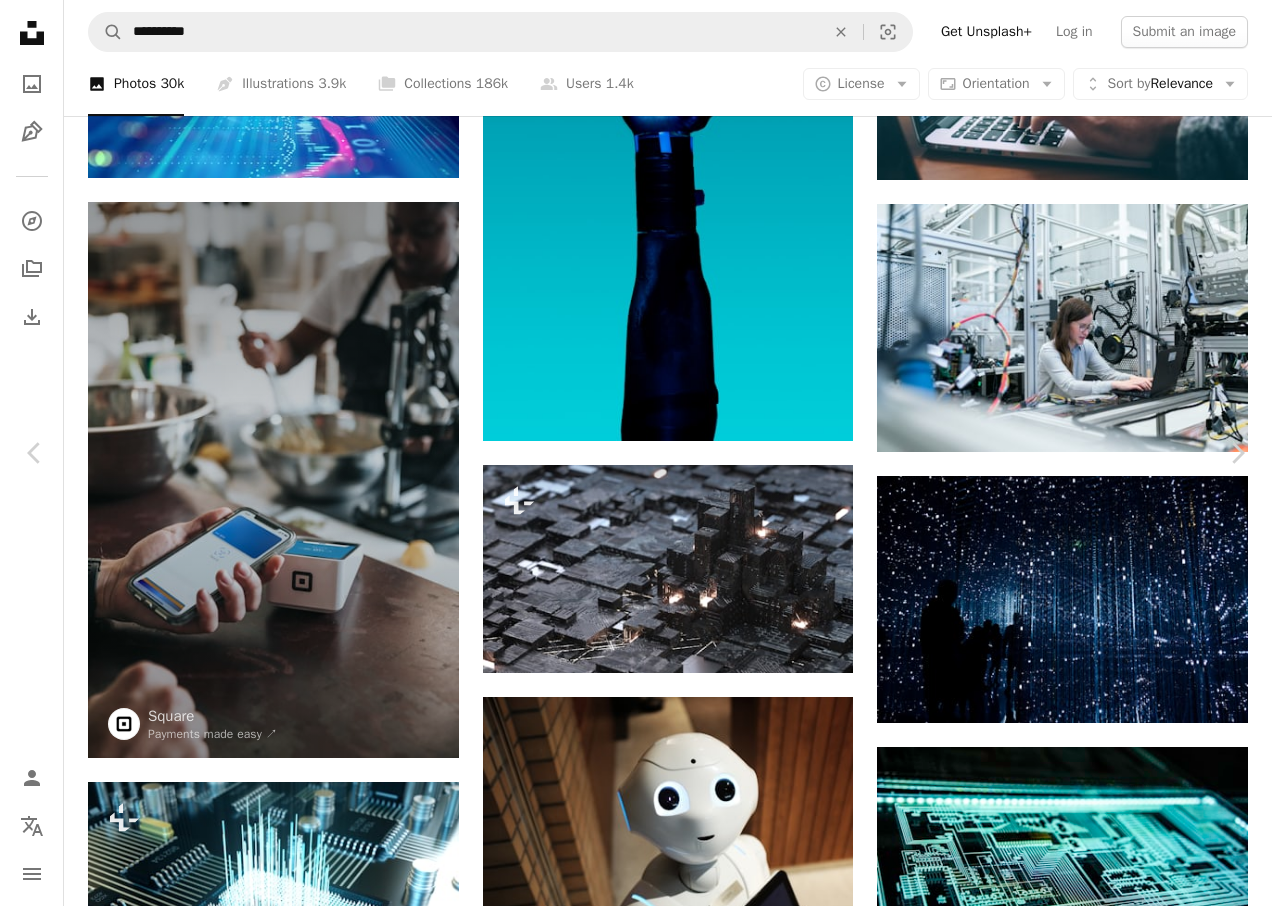 click at bounding box center [628, 3914] 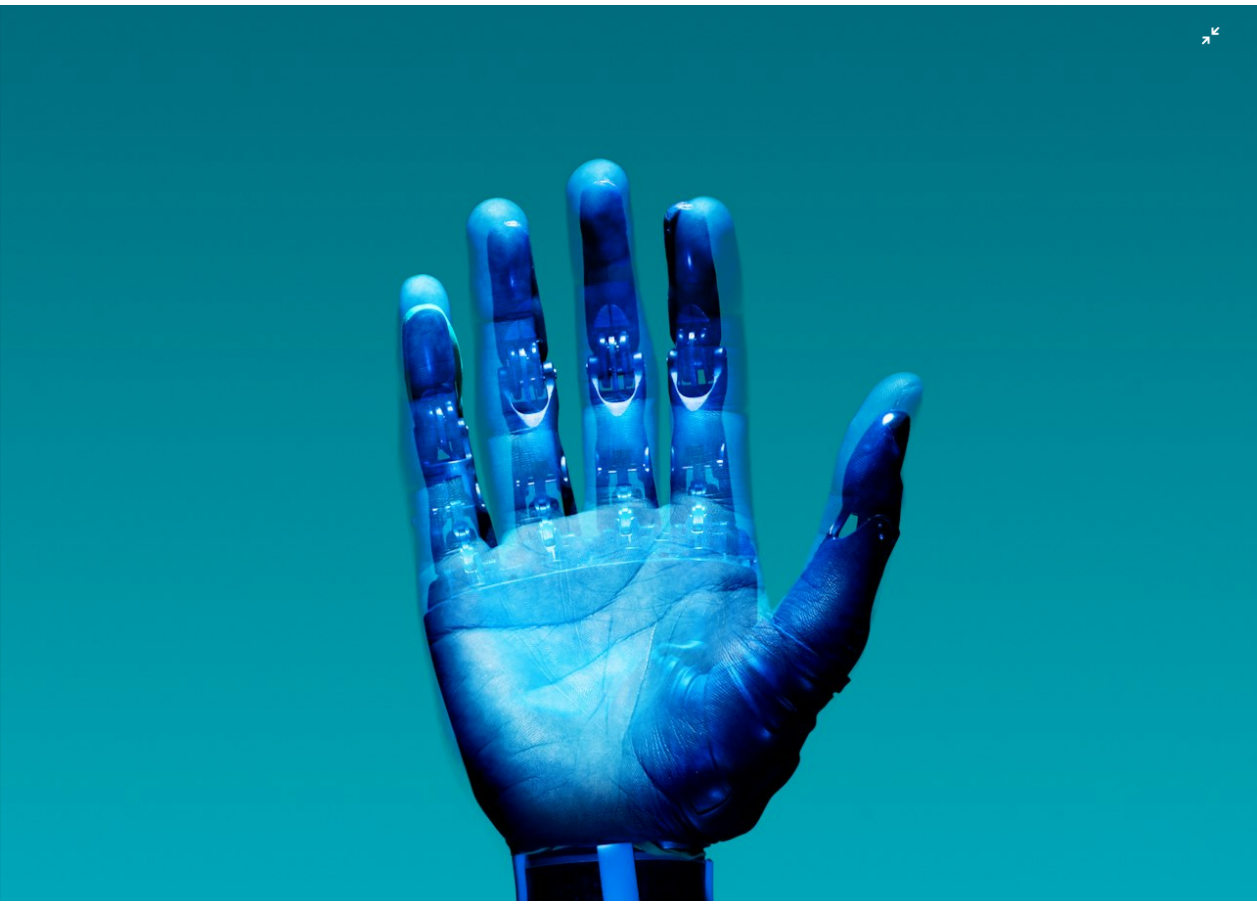 scroll, scrollTop: 480, scrollLeft: 0, axis: vertical 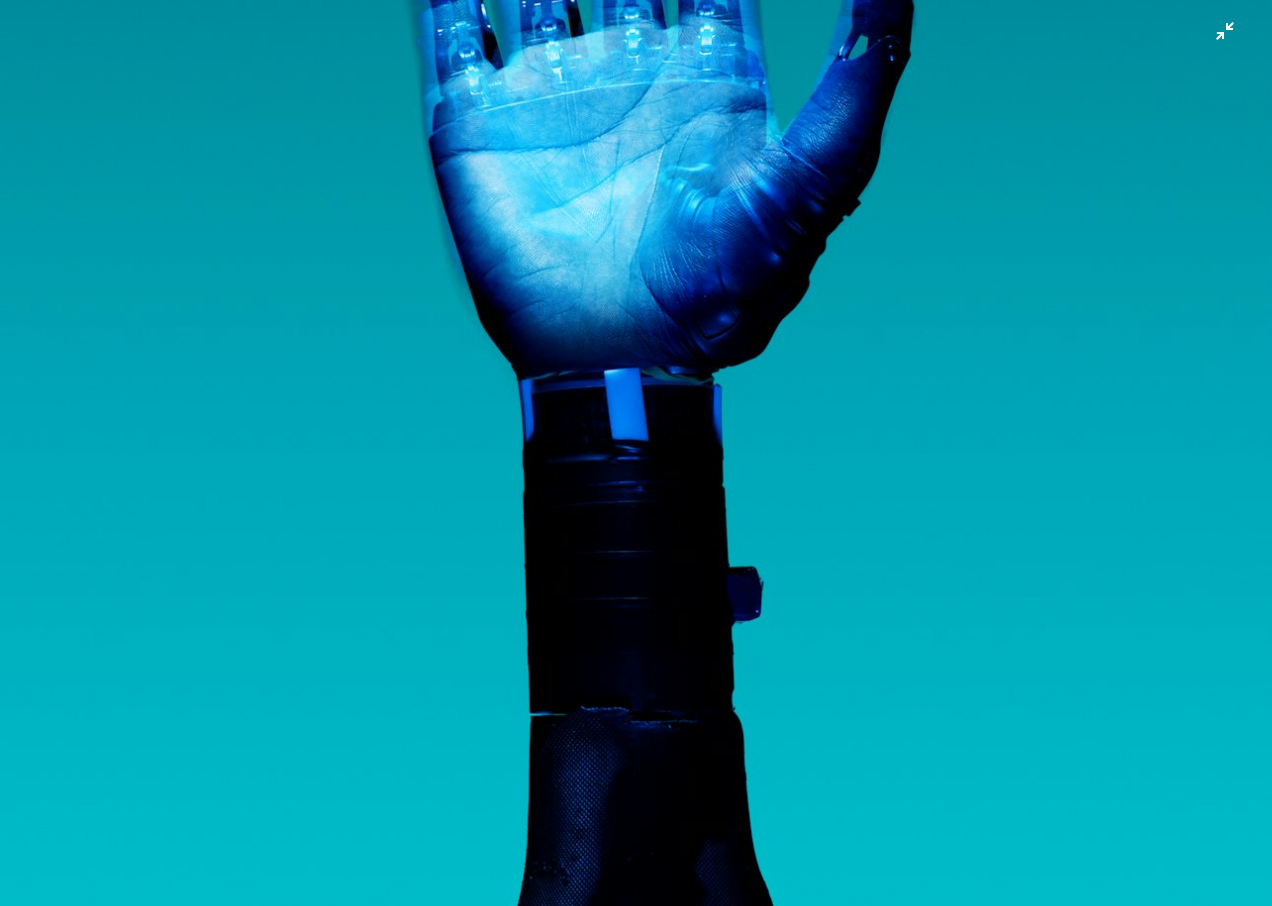 click at bounding box center (636, 475) 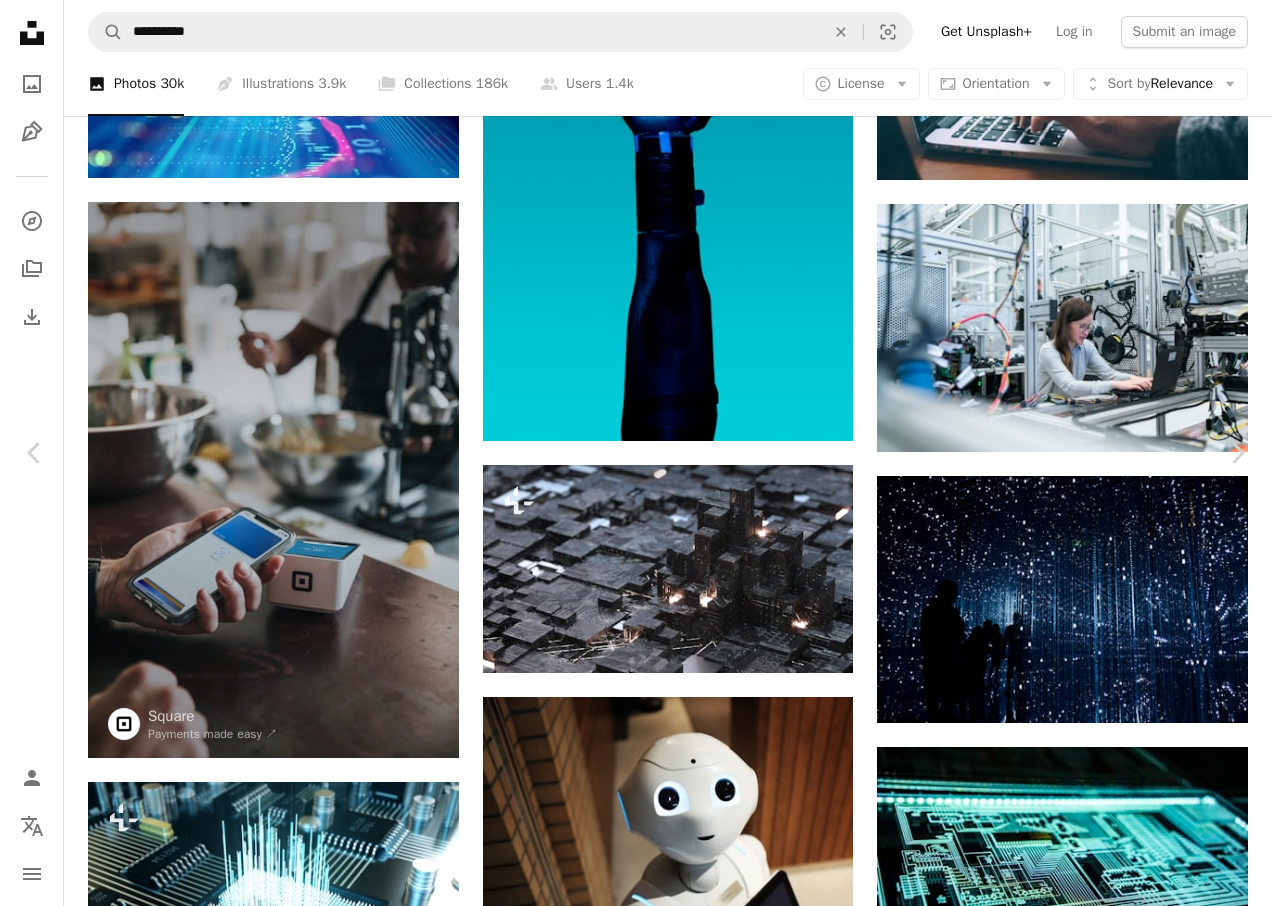 type 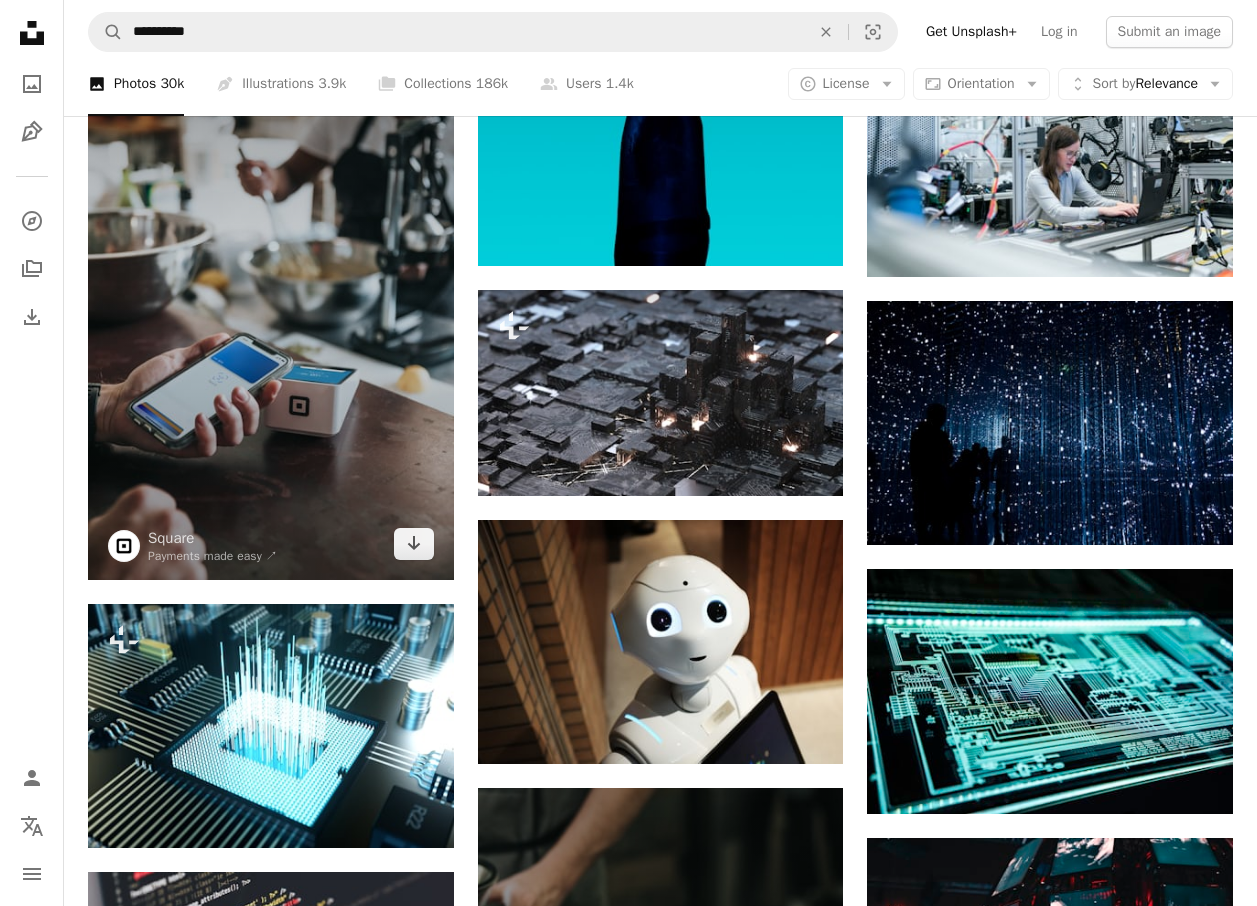 scroll, scrollTop: 1900, scrollLeft: 0, axis: vertical 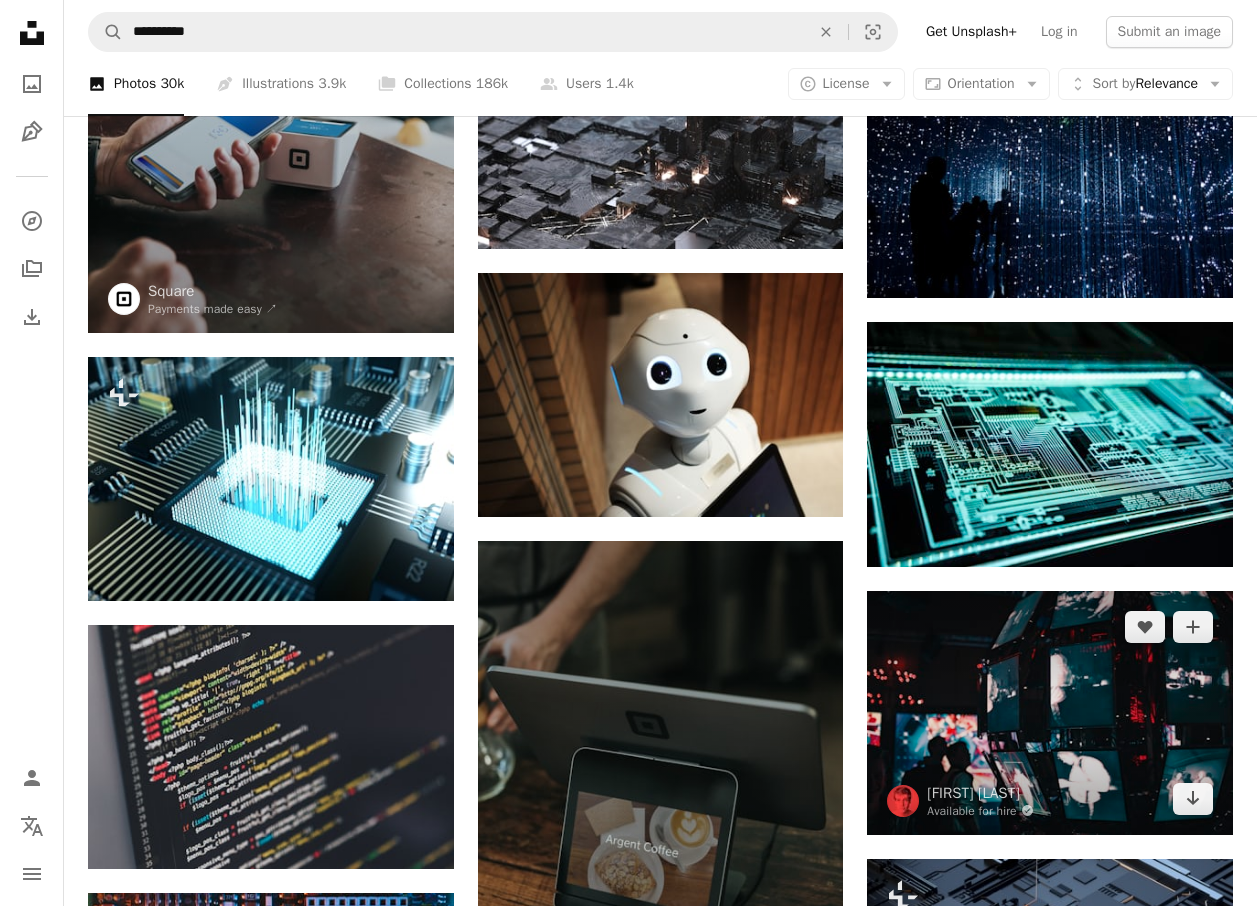click at bounding box center [1050, 713] 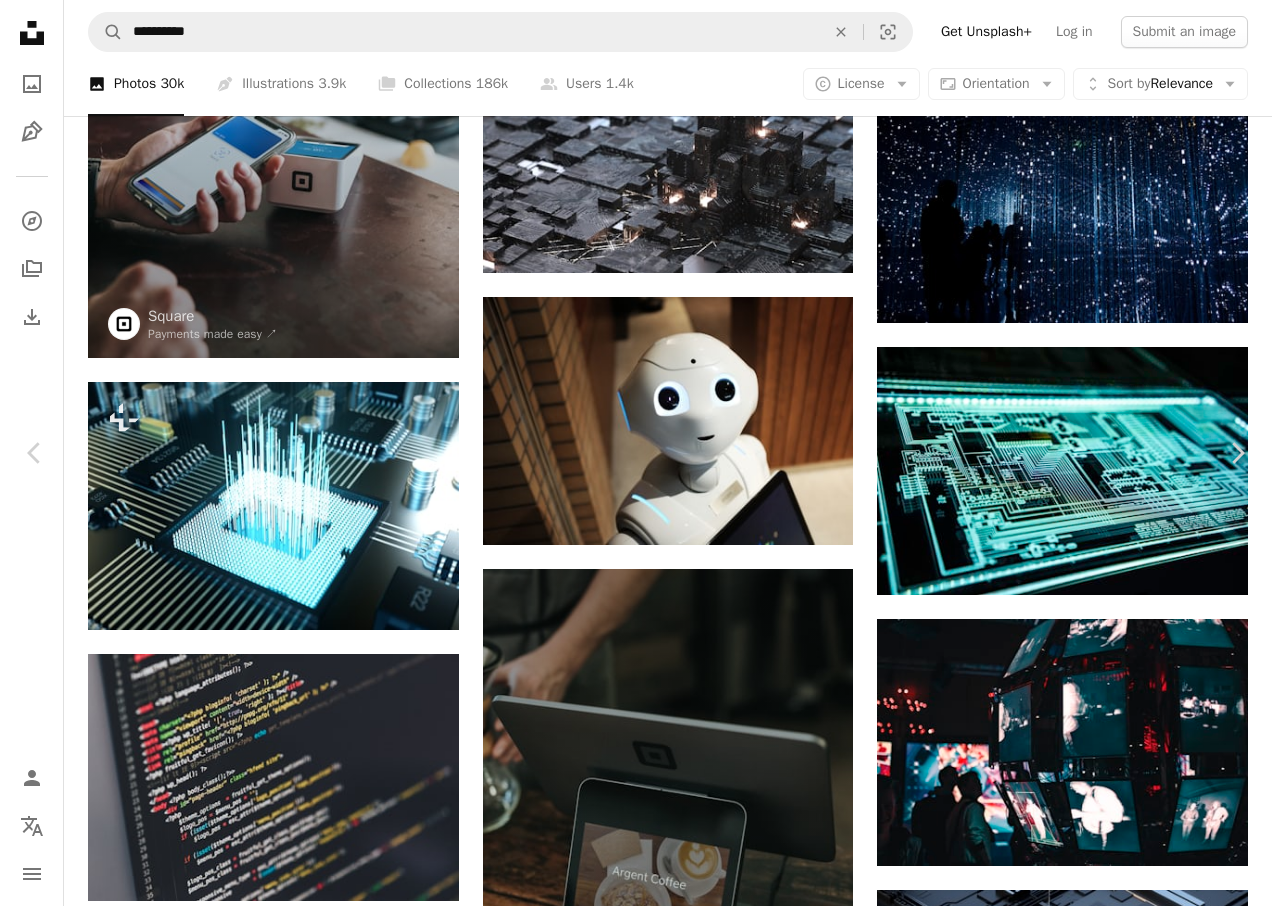 click on "Download free" at bounding box center [1073, 3108] 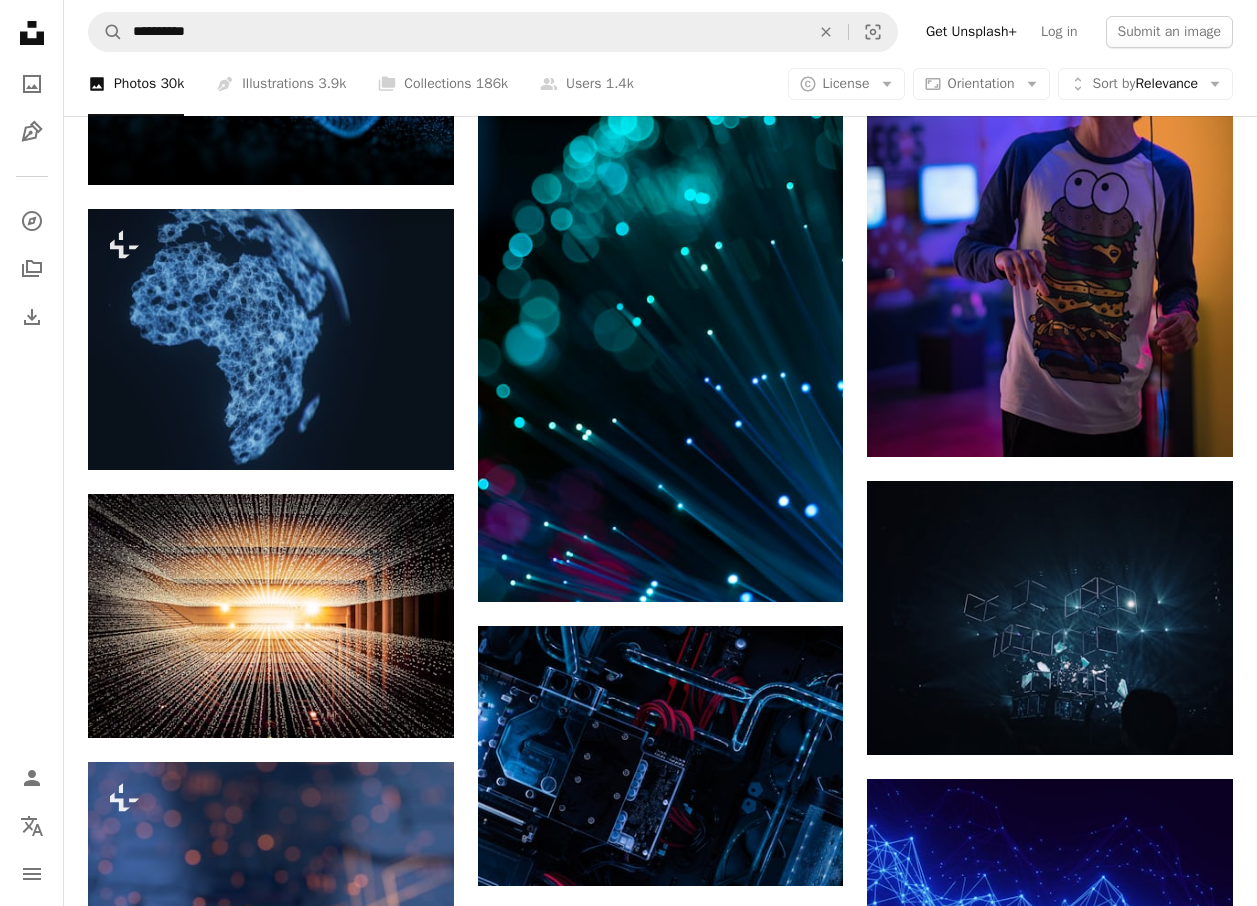 scroll, scrollTop: 3600, scrollLeft: 0, axis: vertical 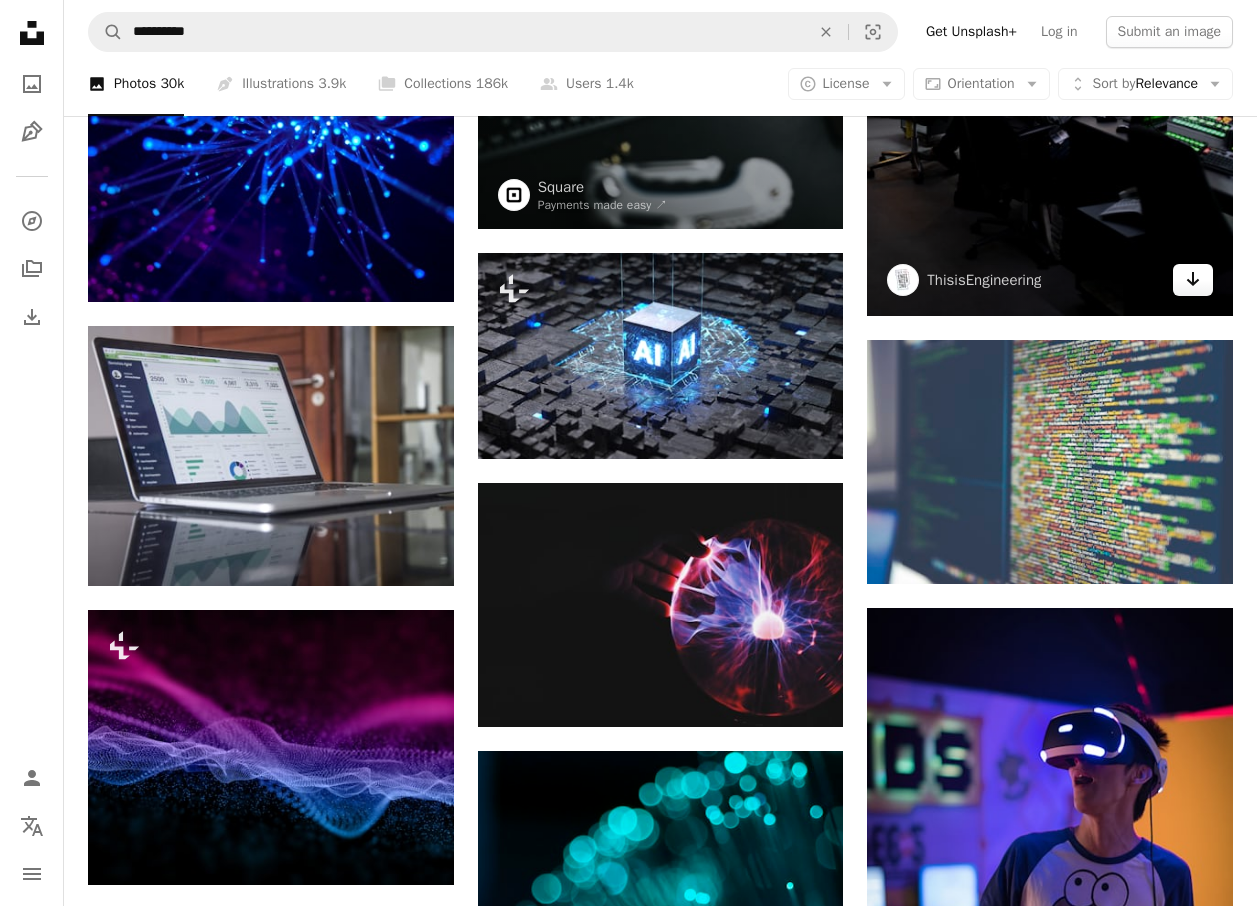click on "Arrow pointing down" at bounding box center (1193, 280) 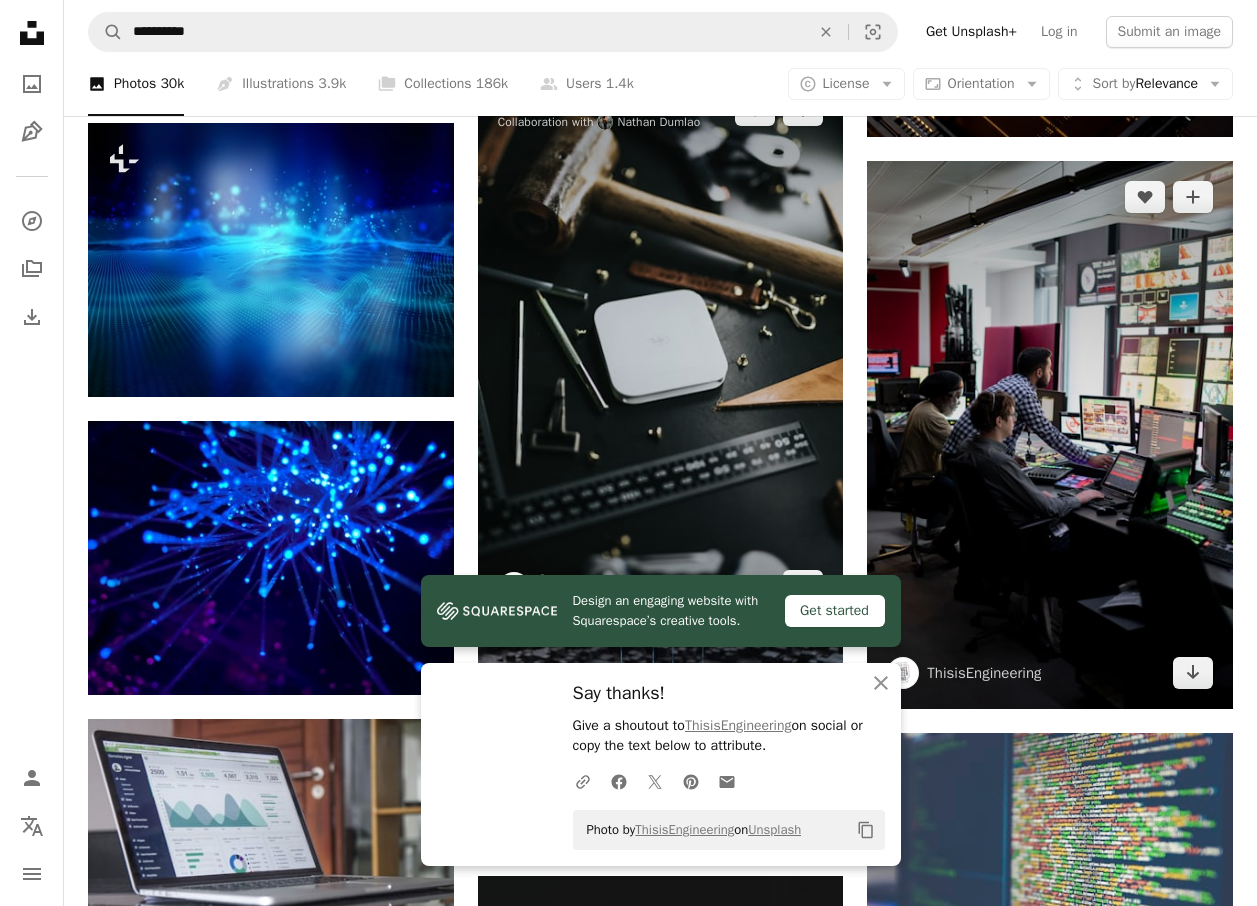 scroll, scrollTop: 3200, scrollLeft: 0, axis: vertical 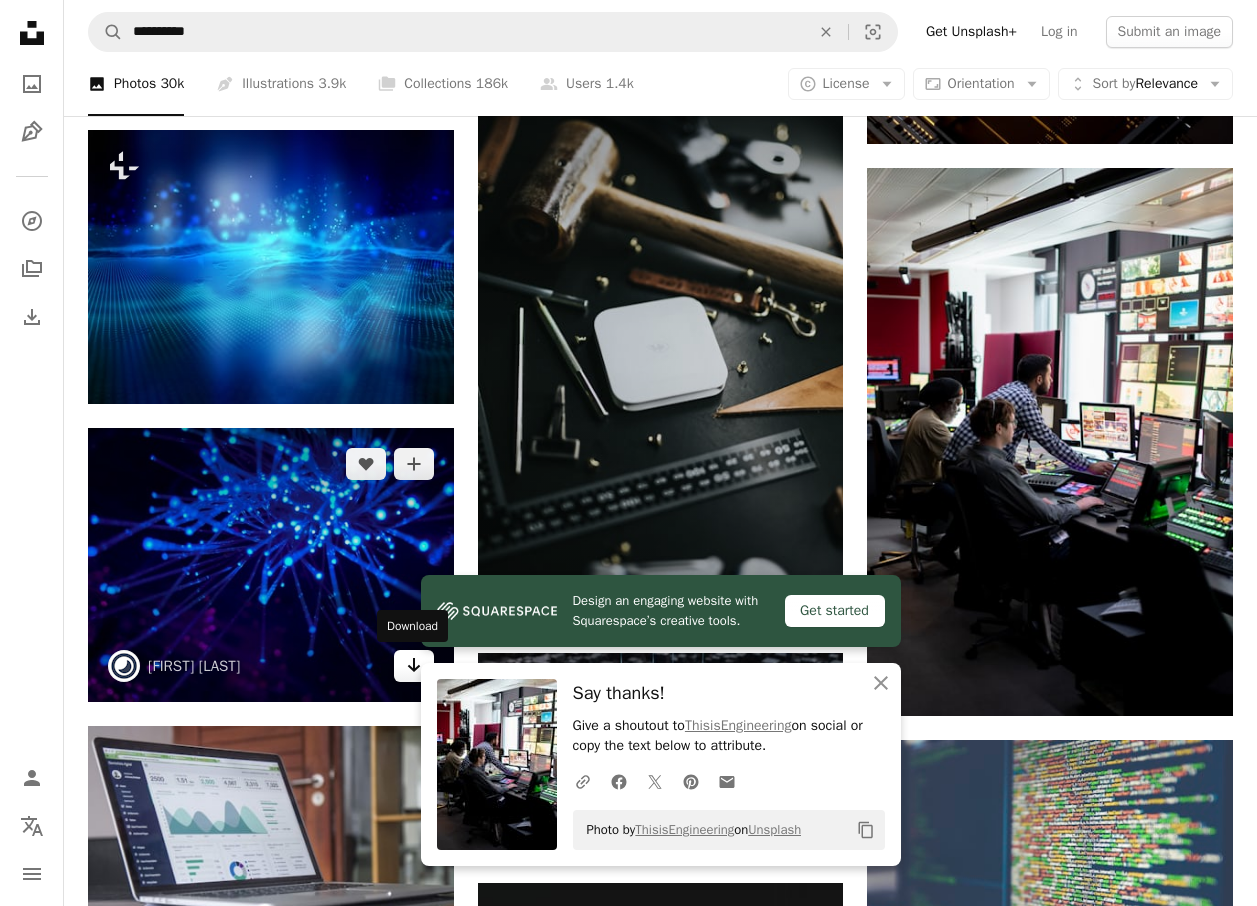click on "Arrow pointing down" 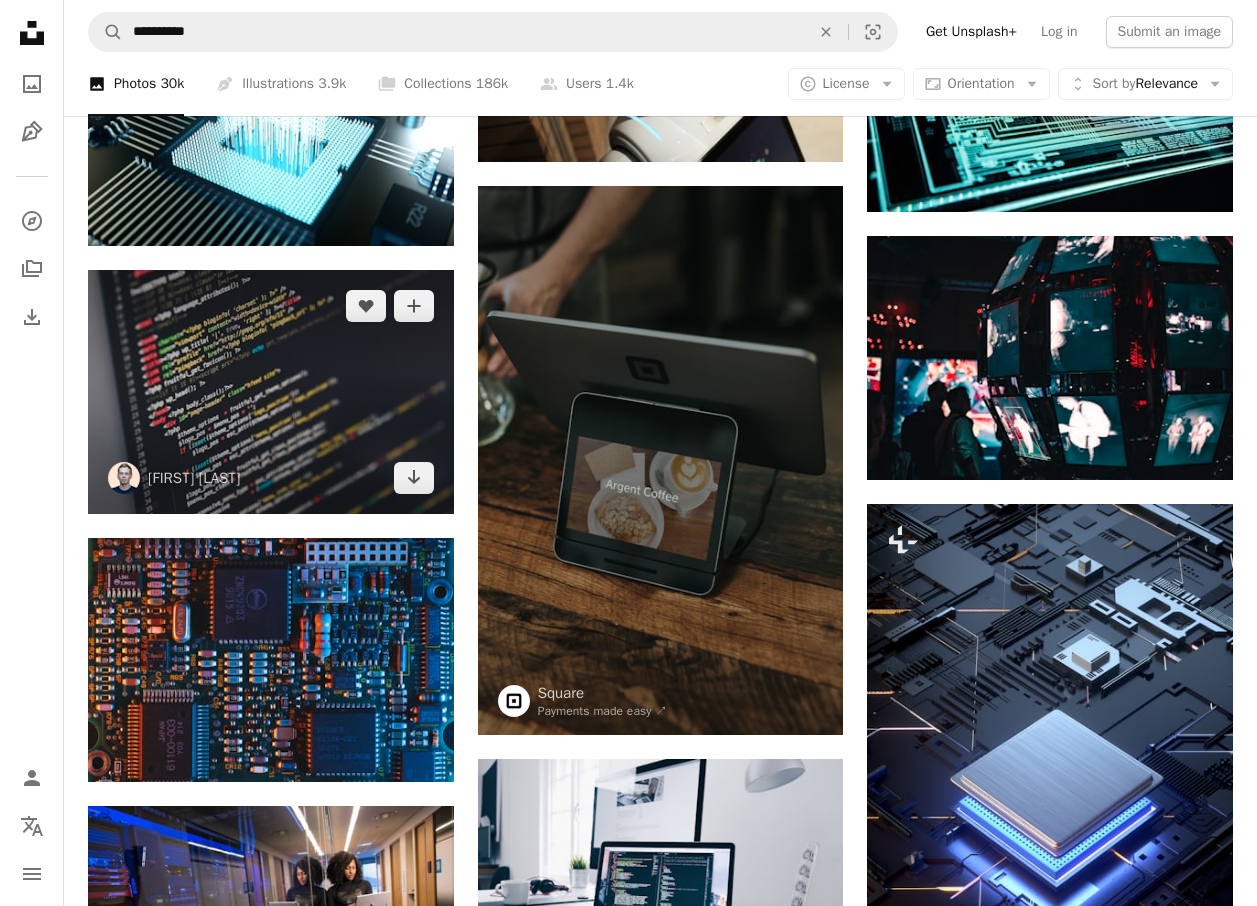 scroll, scrollTop: 2300, scrollLeft: 0, axis: vertical 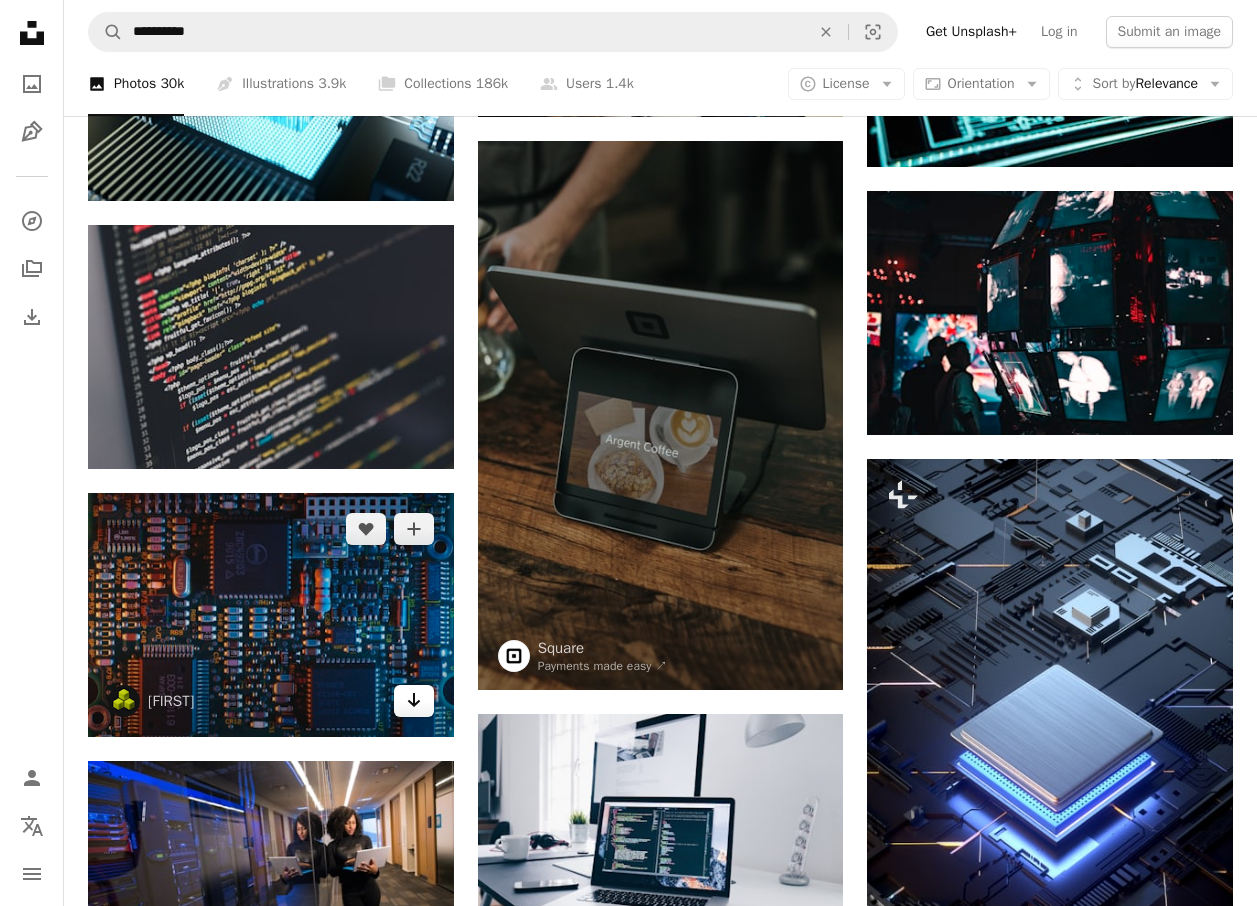 click on "Arrow pointing down" 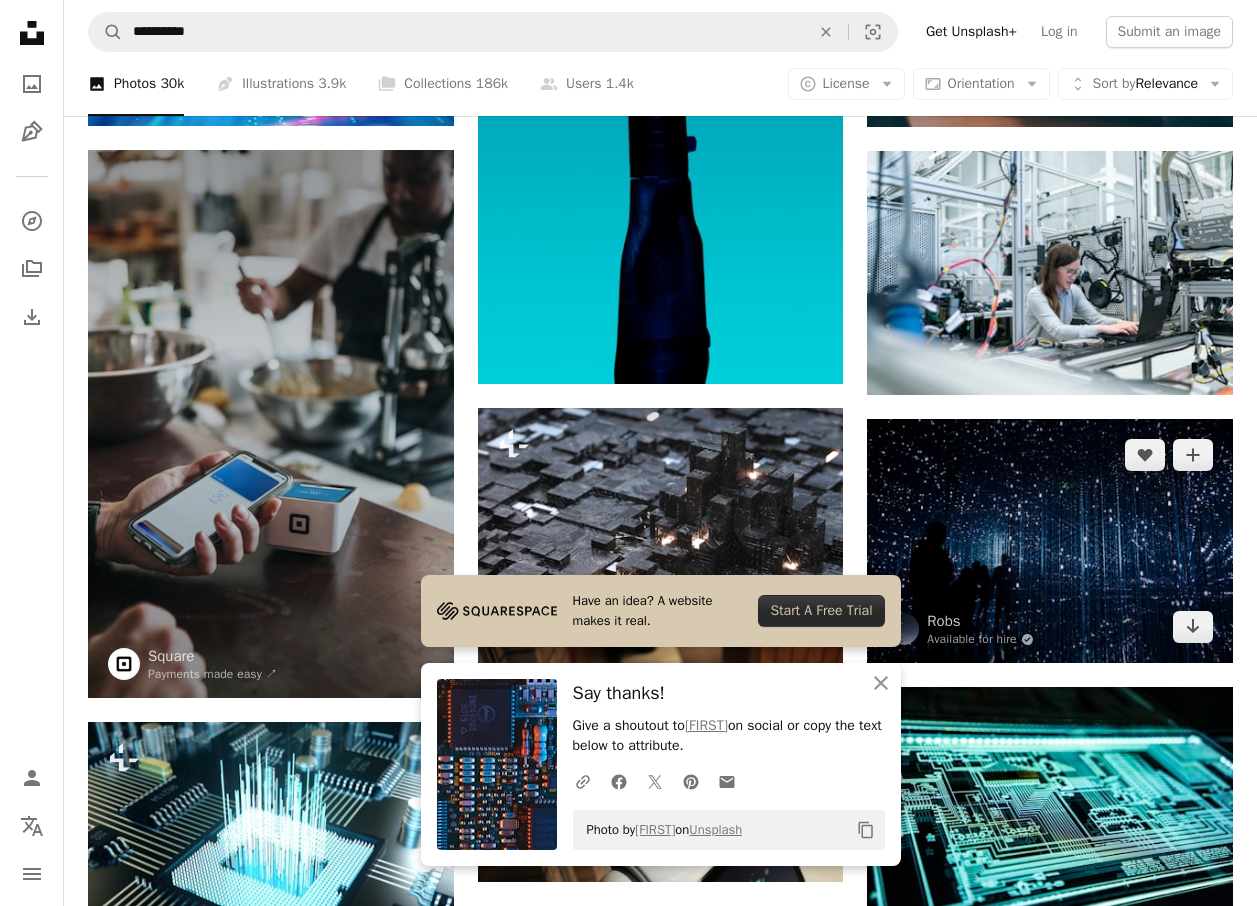 scroll, scrollTop: 1500, scrollLeft: 0, axis: vertical 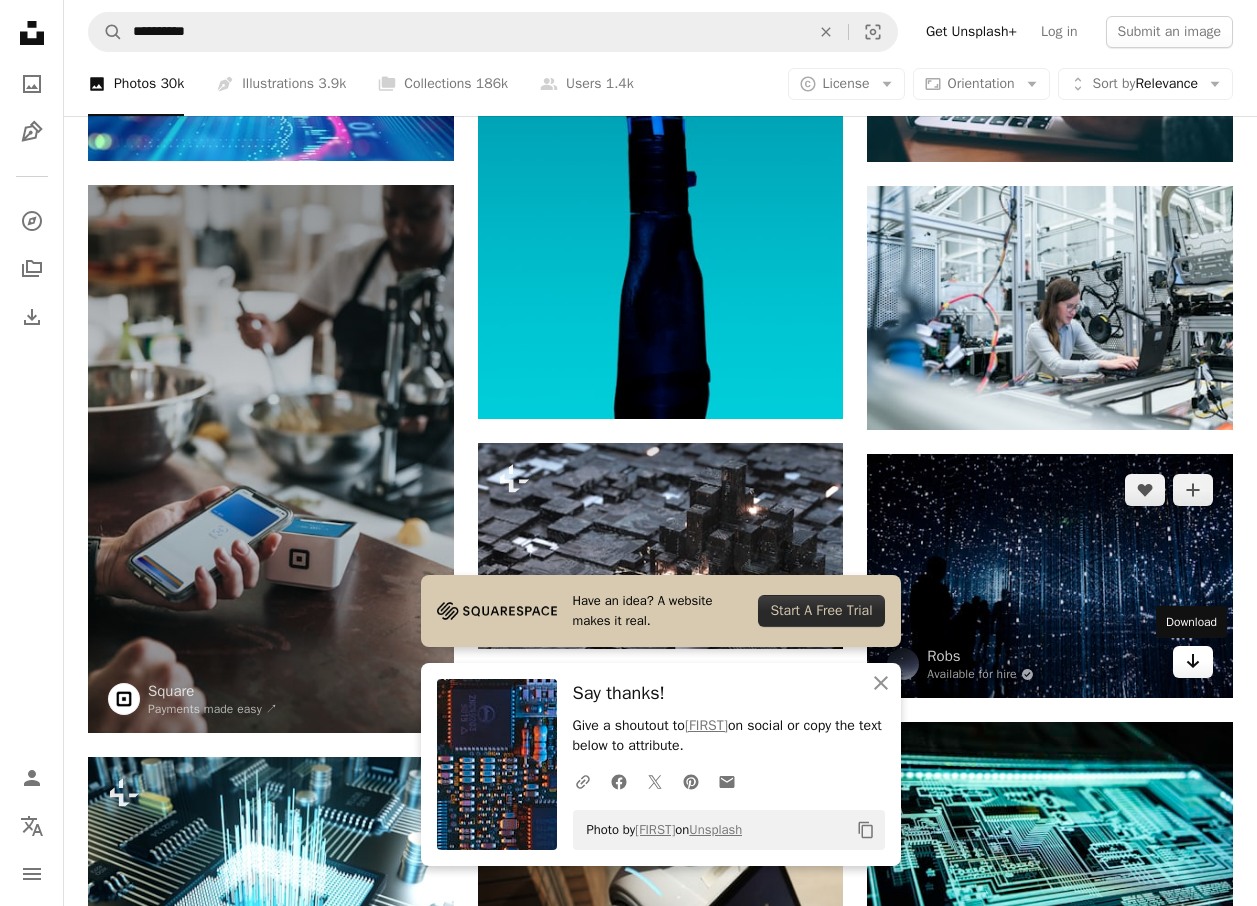 click on "Arrow pointing down" at bounding box center [1193, 662] 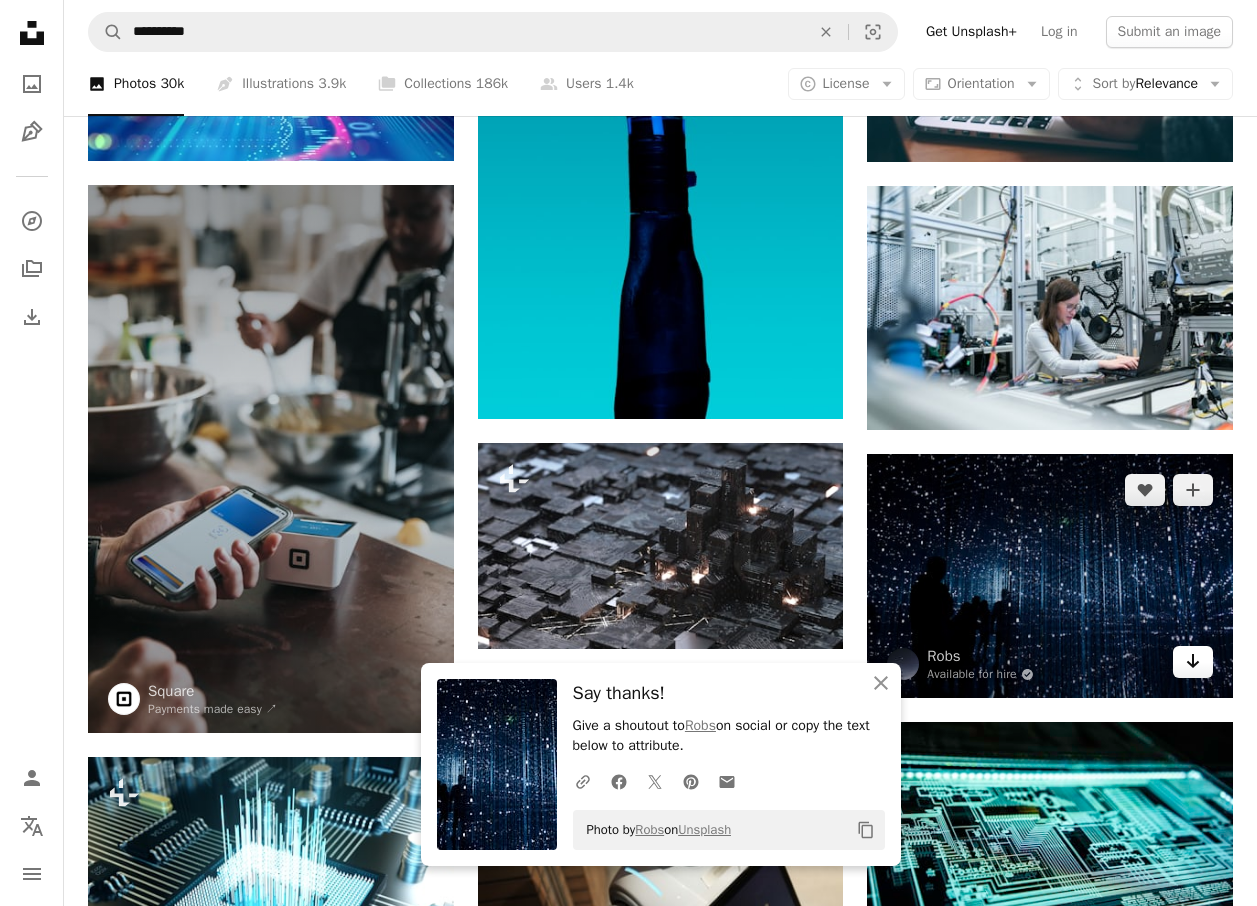 click on "Arrow pointing down" at bounding box center (1193, 662) 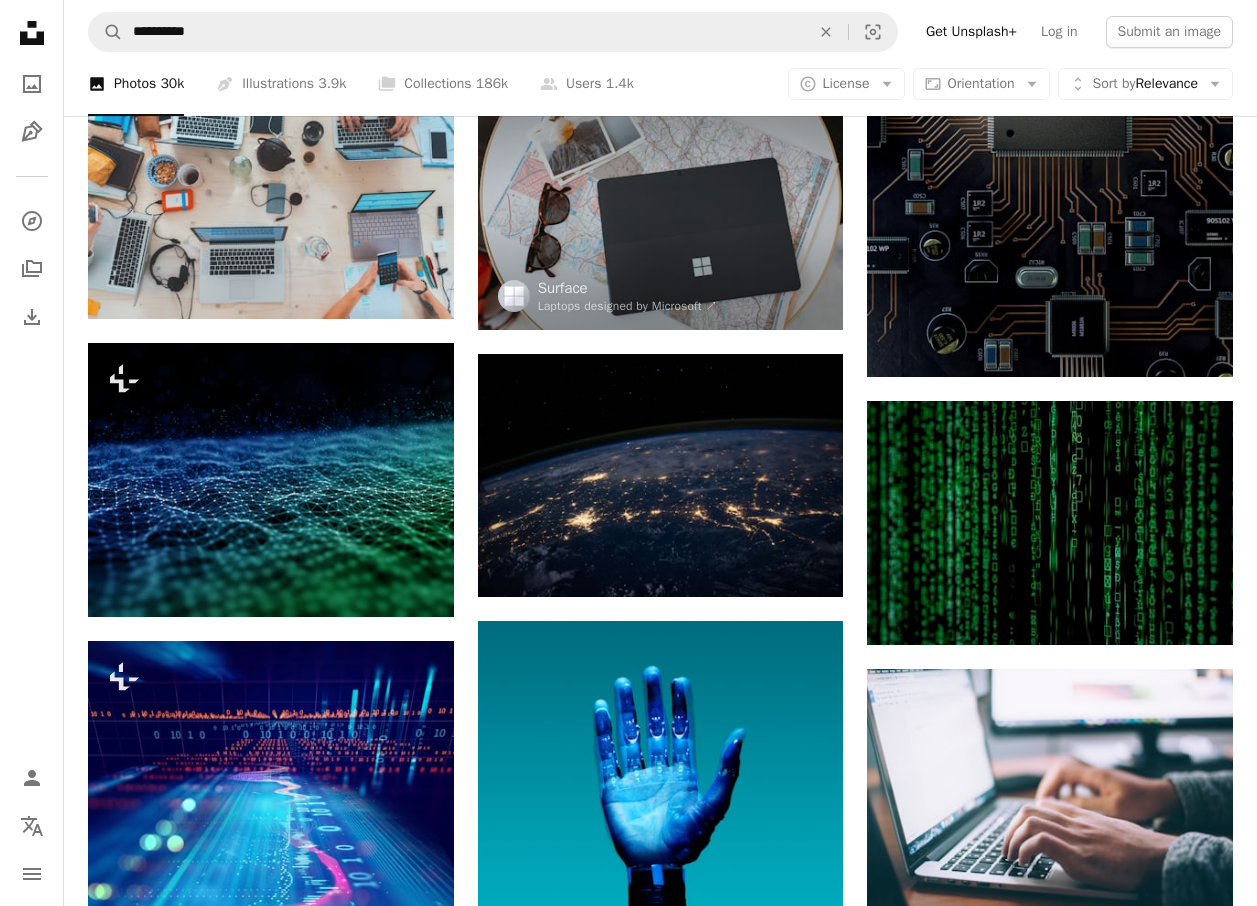 scroll, scrollTop: 700, scrollLeft: 0, axis: vertical 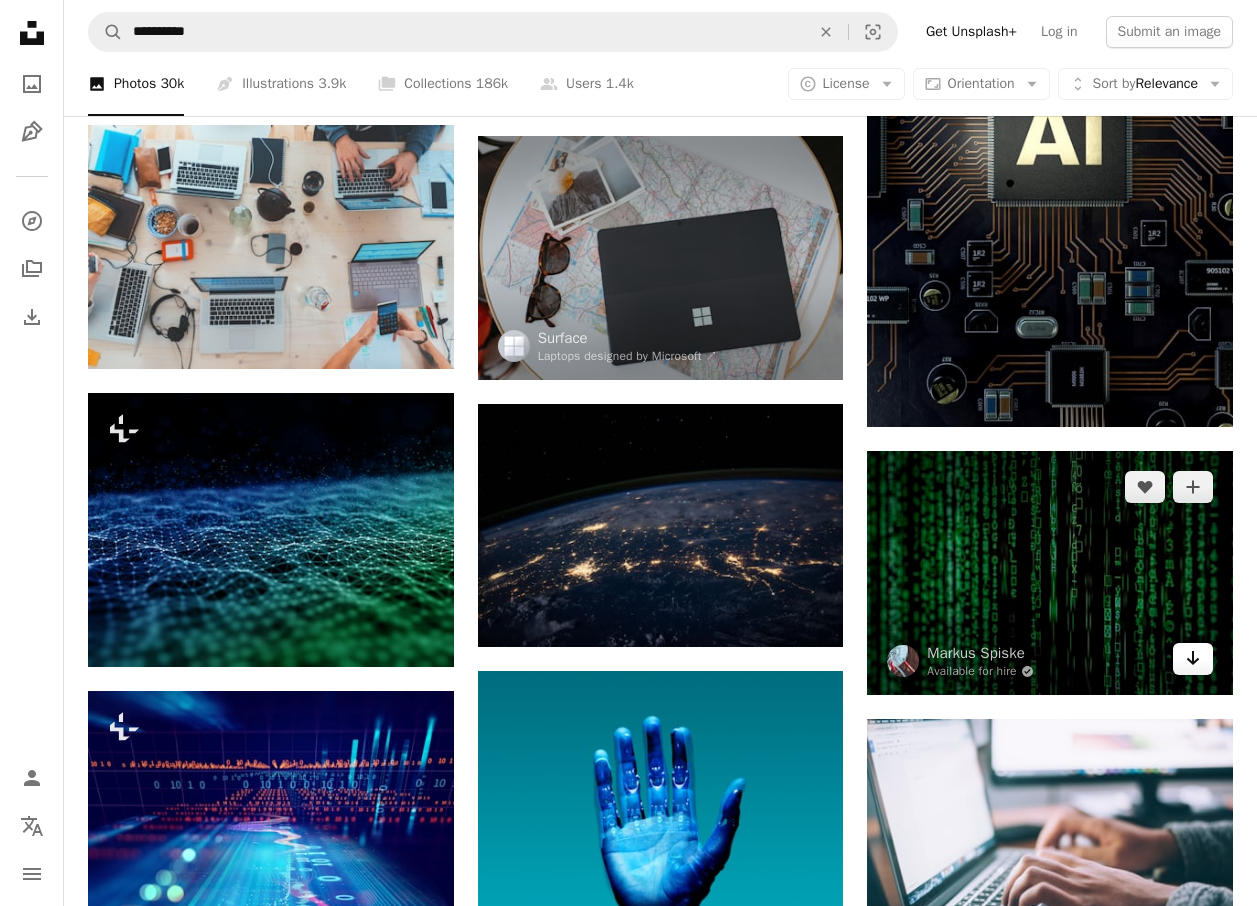 click on "Arrow pointing down" 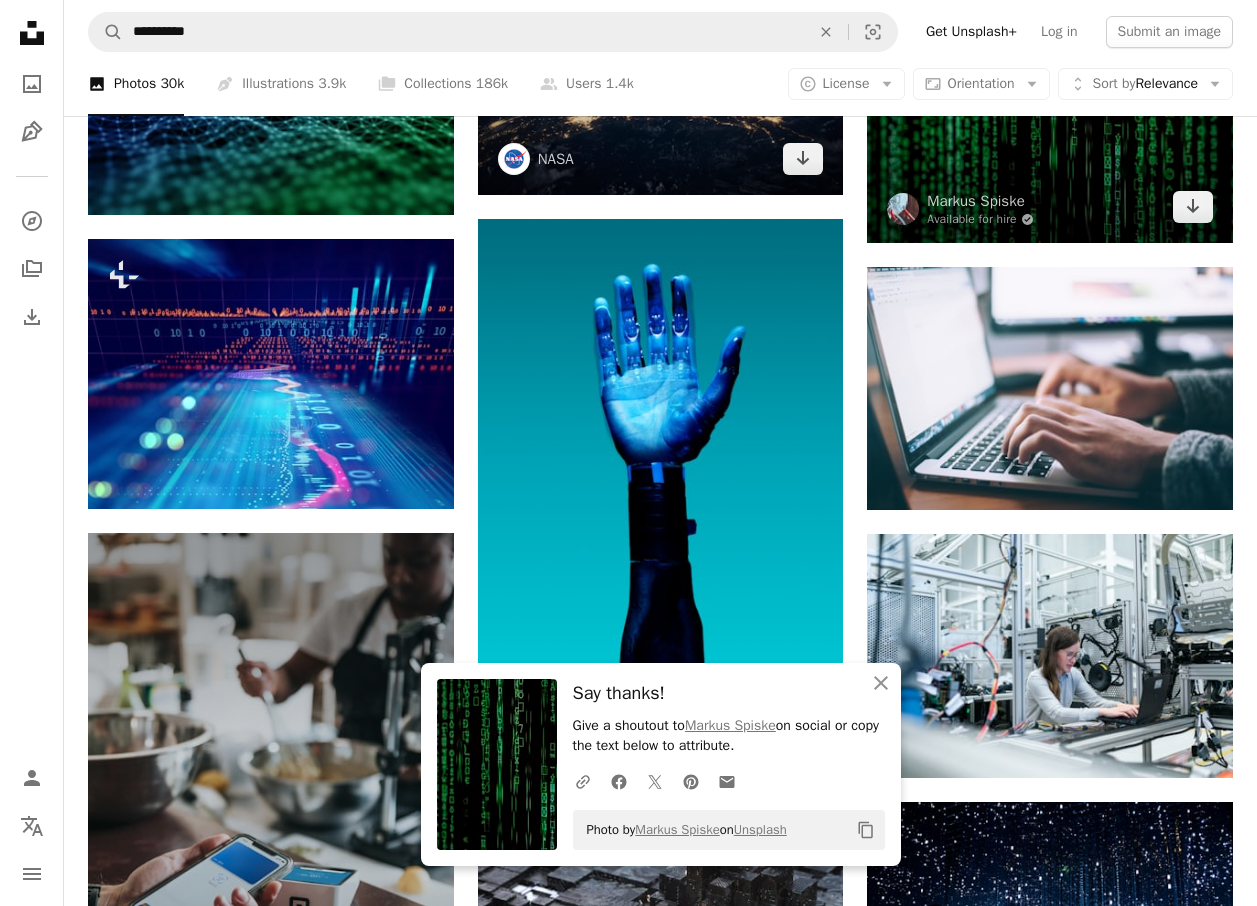 scroll, scrollTop: 1300, scrollLeft: 0, axis: vertical 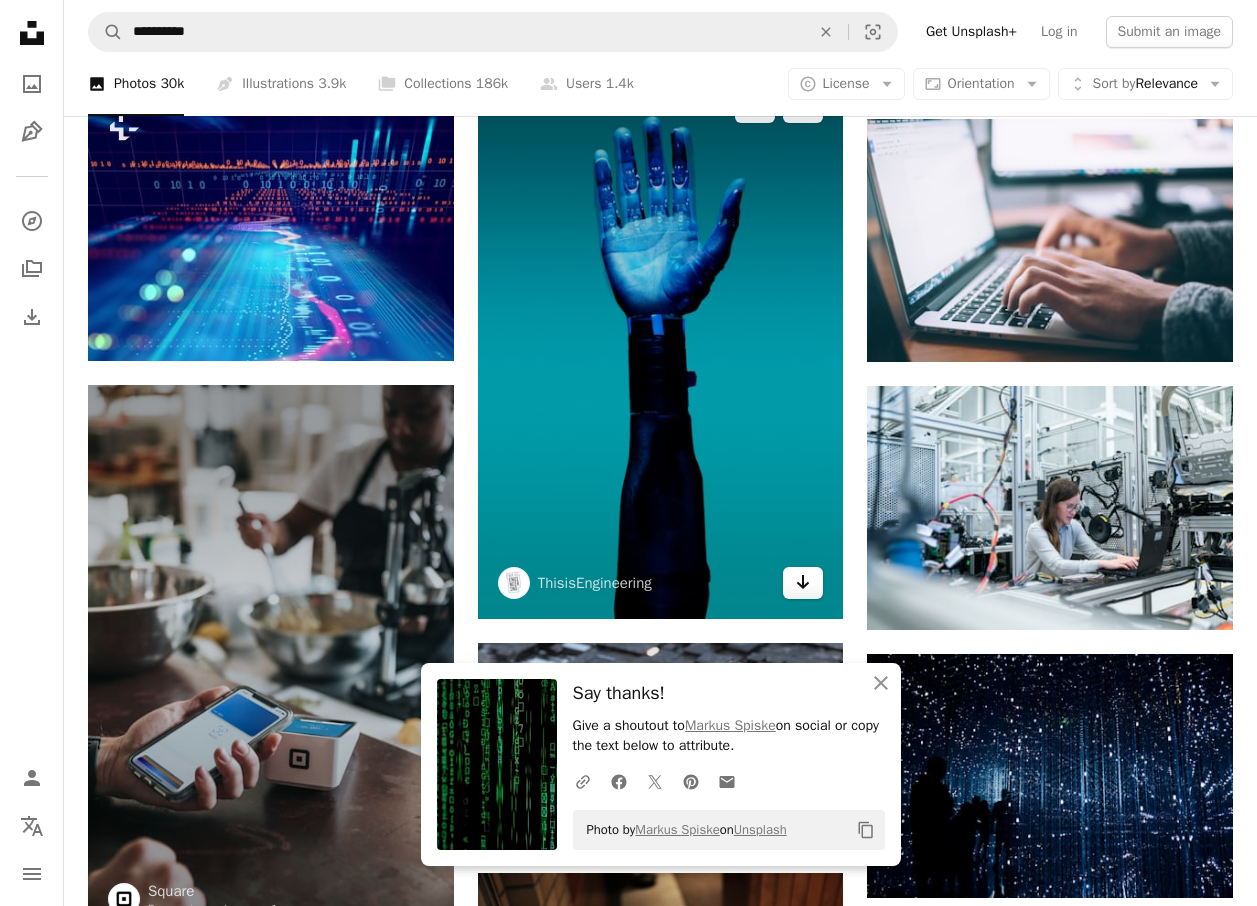 click on "Arrow pointing down" 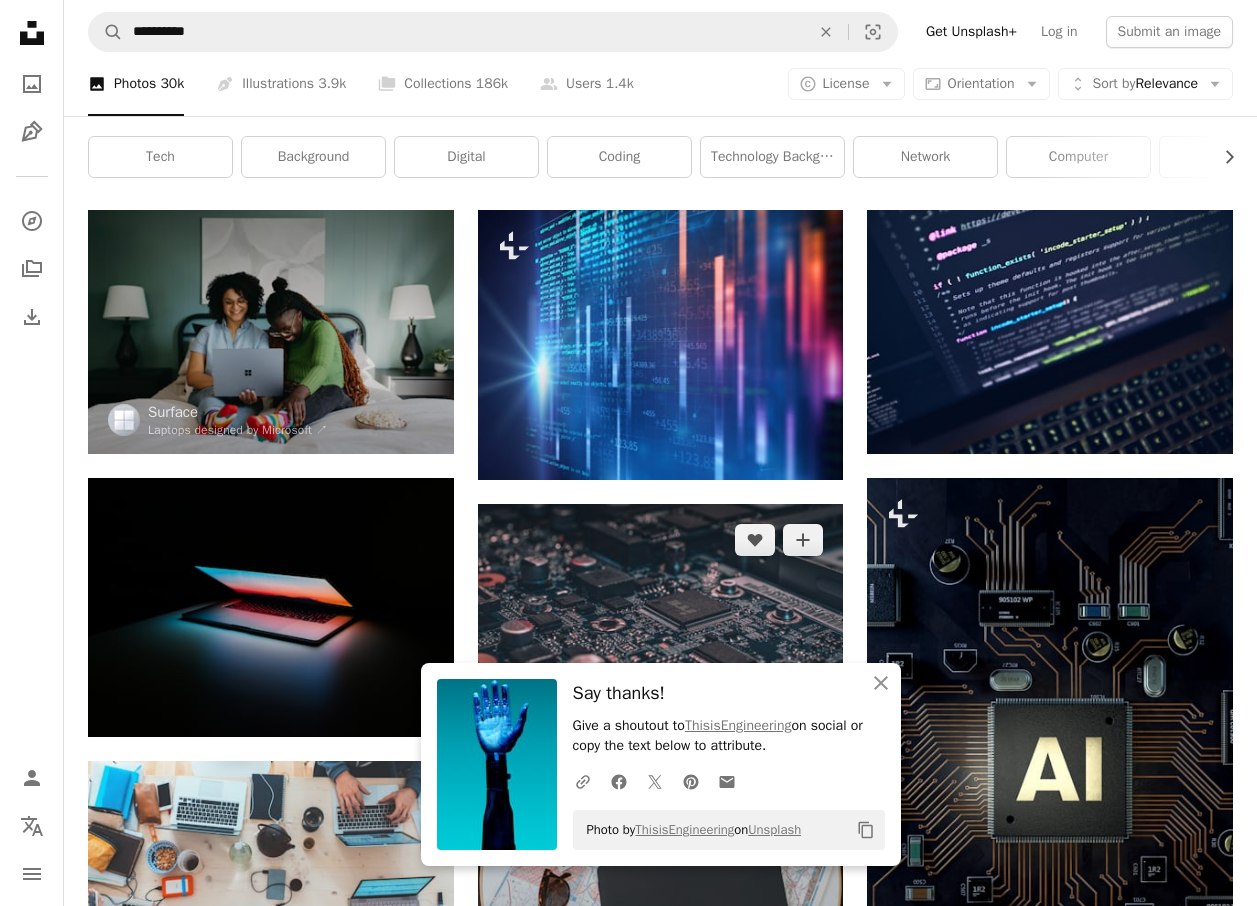 scroll, scrollTop: 0, scrollLeft: 0, axis: both 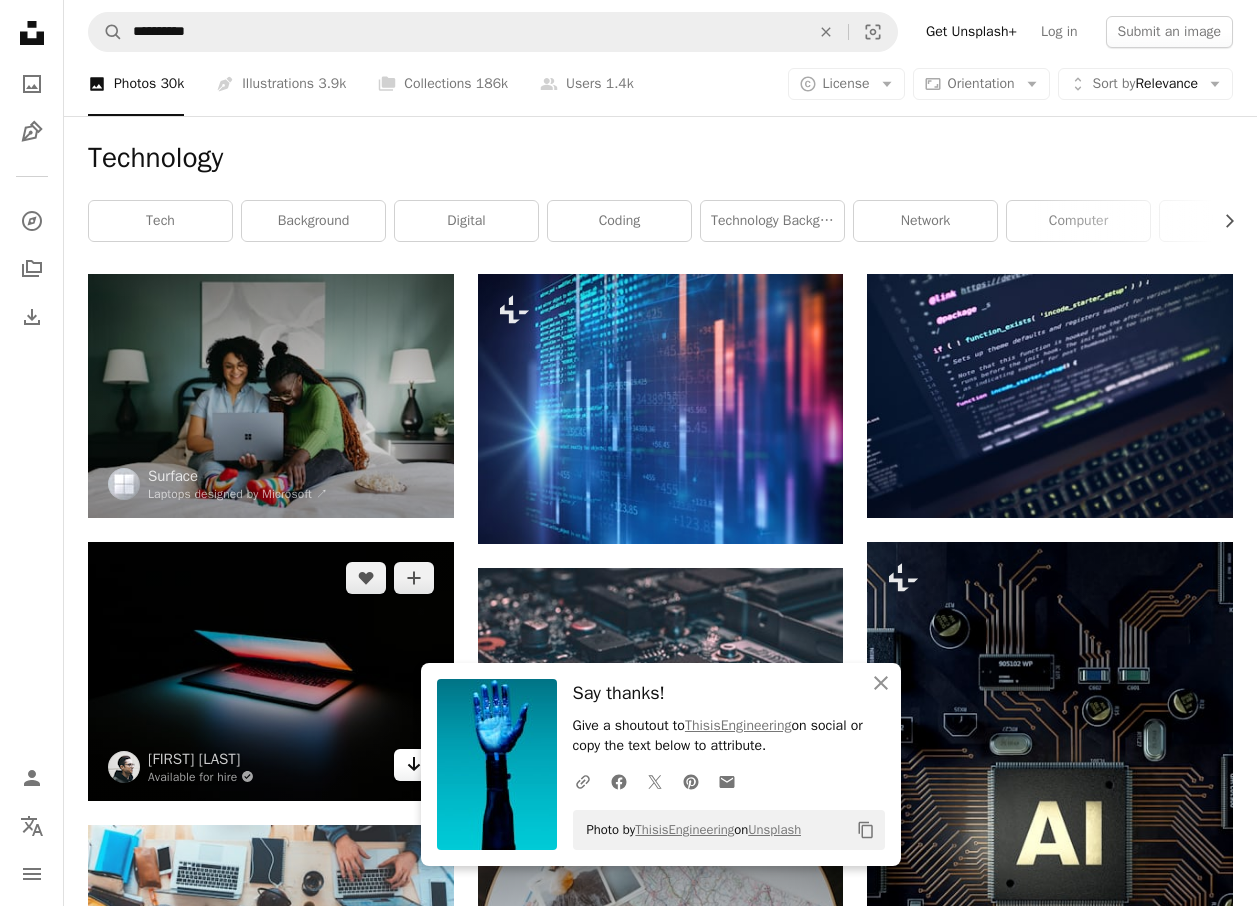 click on "Arrow pointing down" 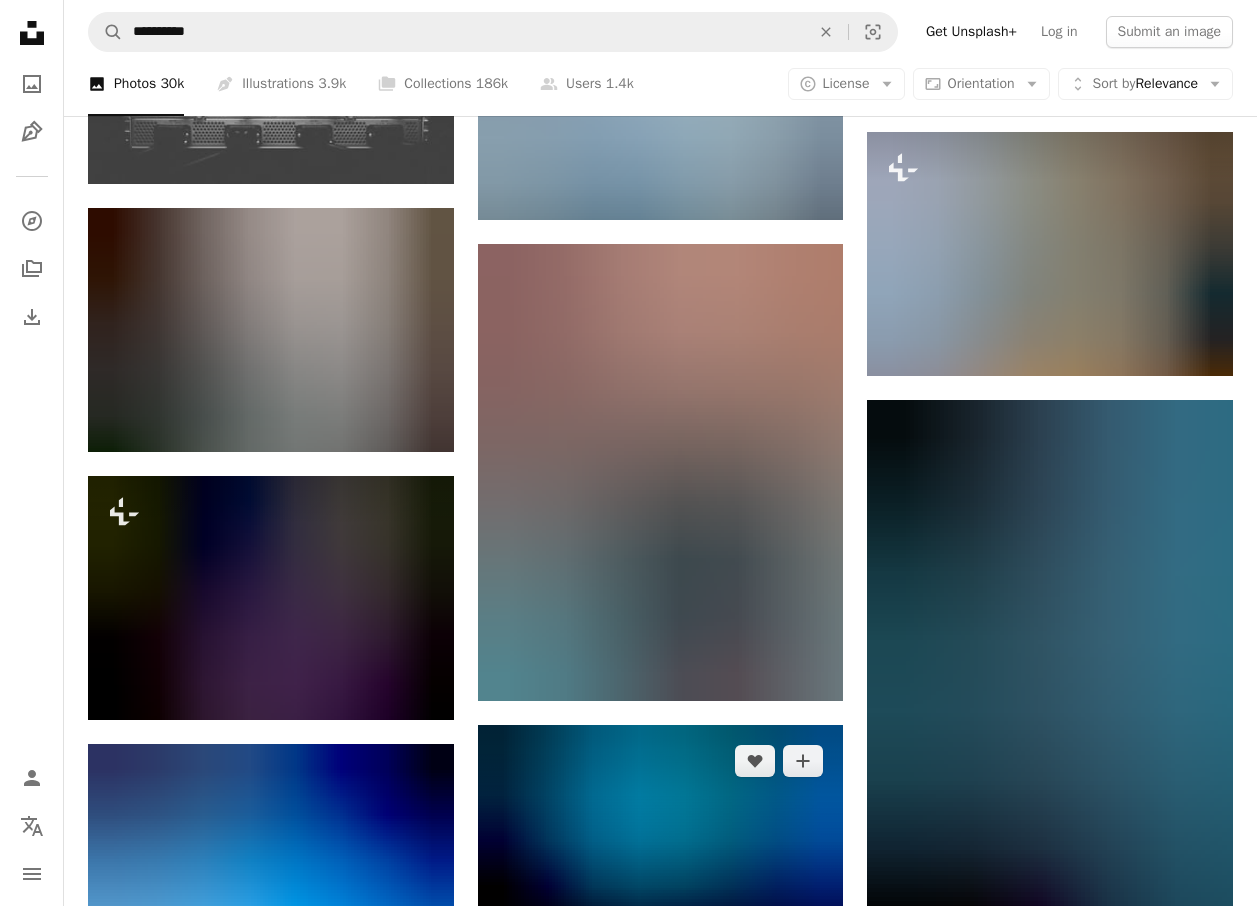 scroll, scrollTop: 5700, scrollLeft: 0, axis: vertical 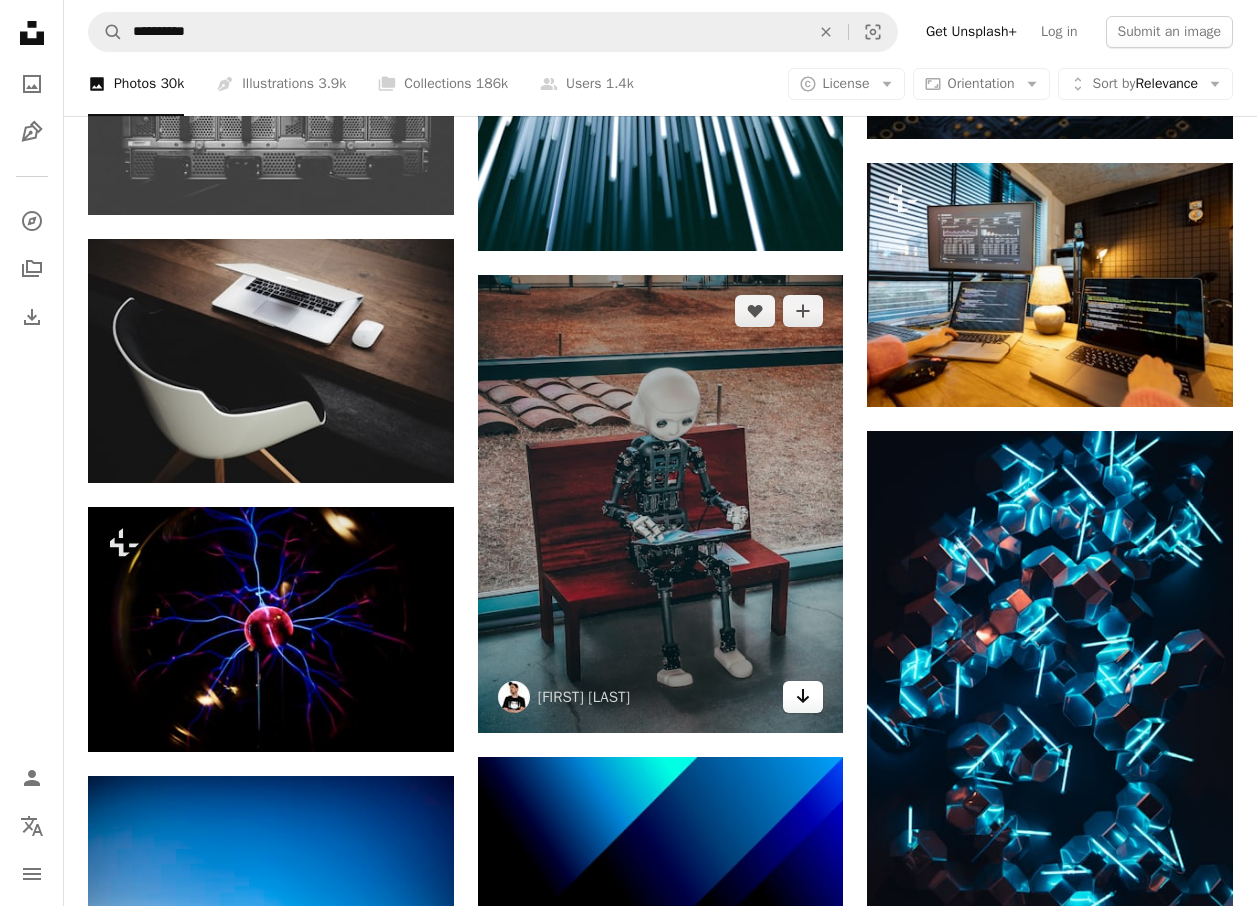 click on "Arrow pointing down" at bounding box center [803, 697] 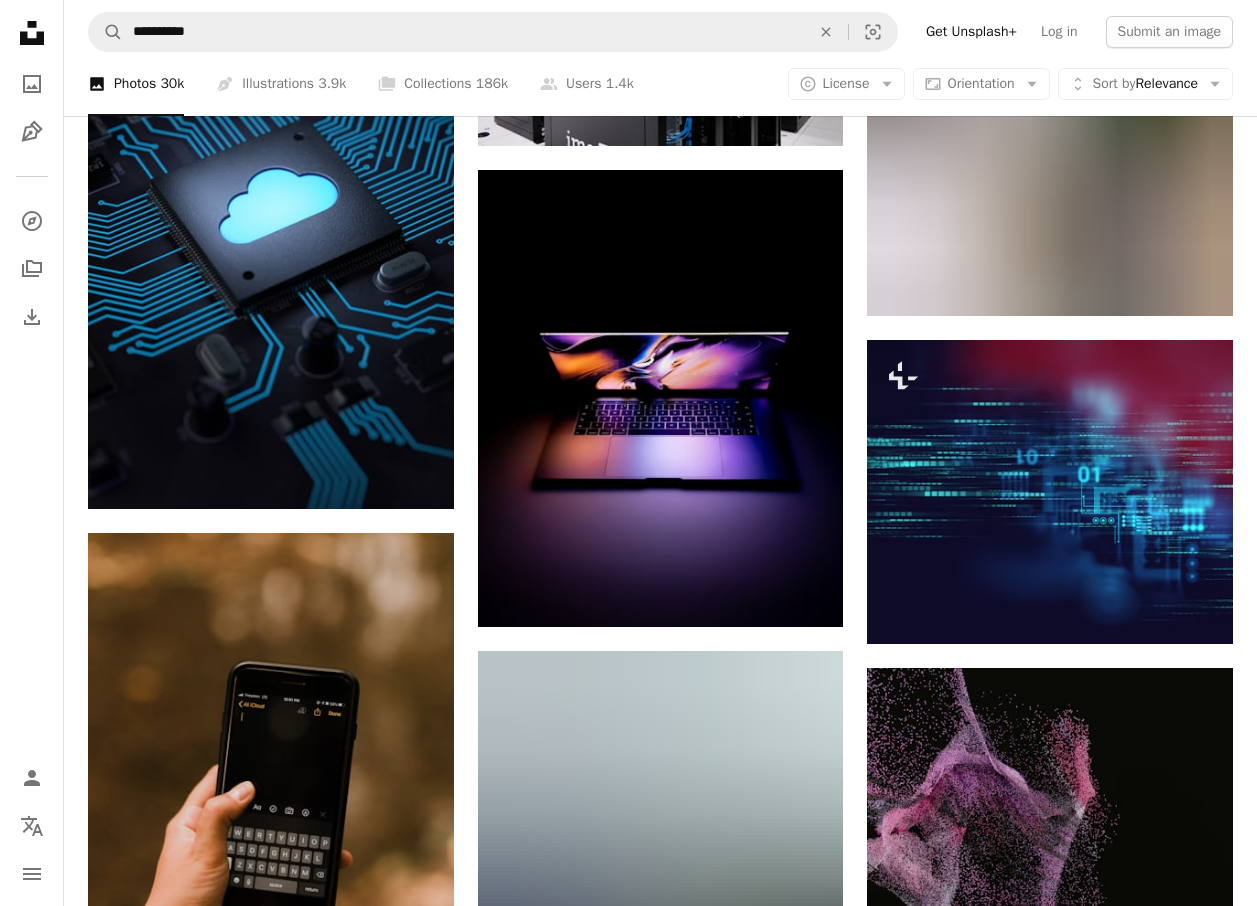 scroll, scrollTop: 44605, scrollLeft: 0, axis: vertical 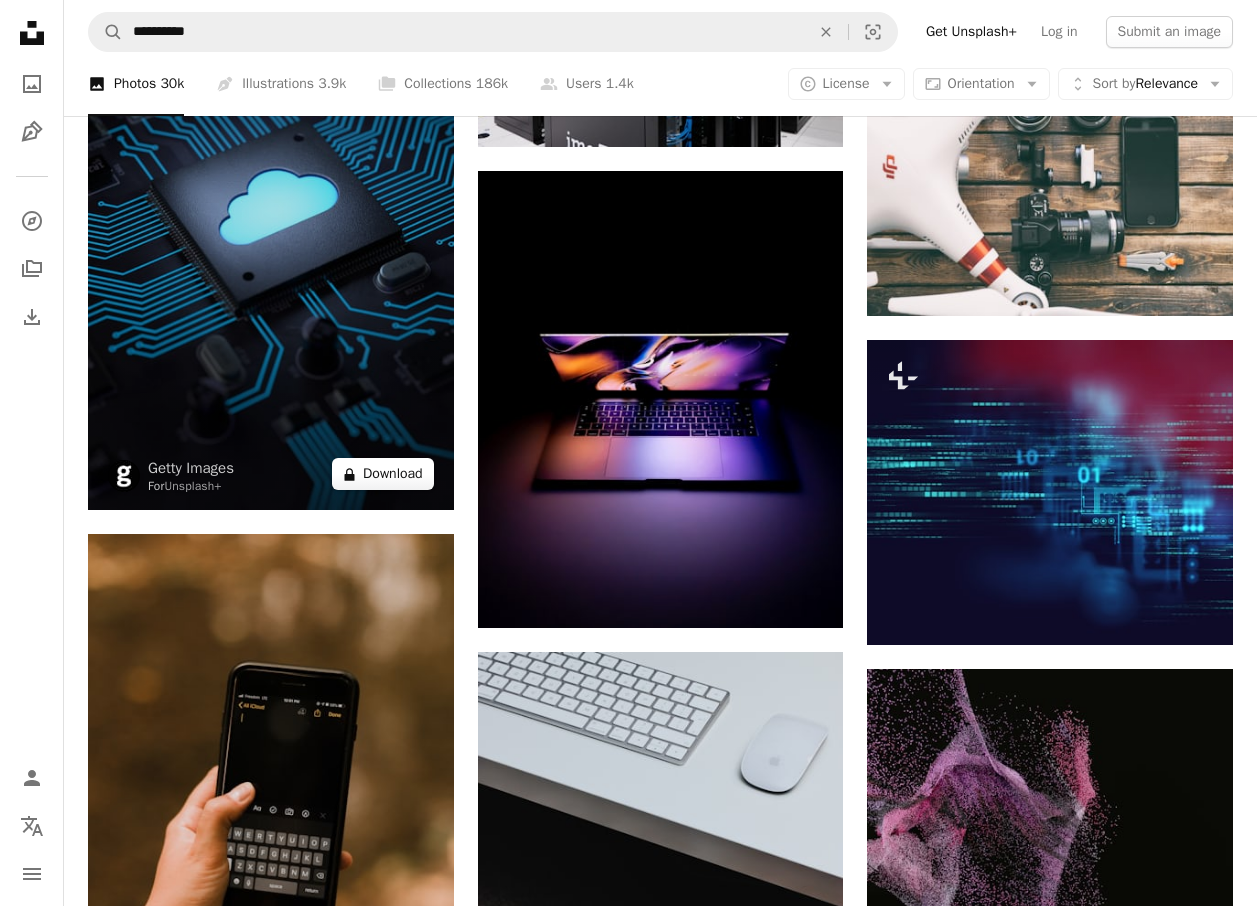 click on "A lock Download" at bounding box center (383, 474) 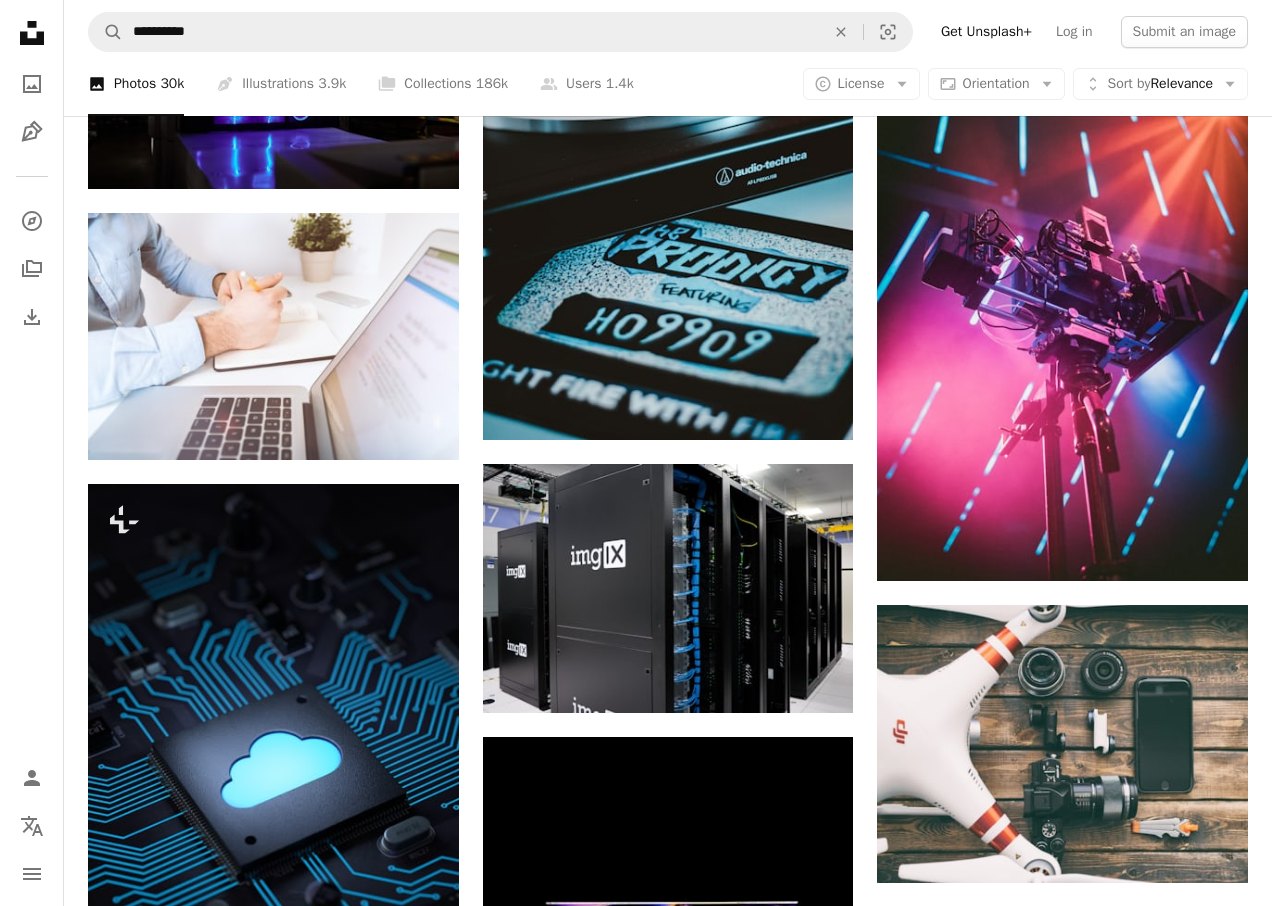 drag, startPoint x: 522, startPoint y: 800, endPoint x: 522, endPoint y: 776, distance: 24 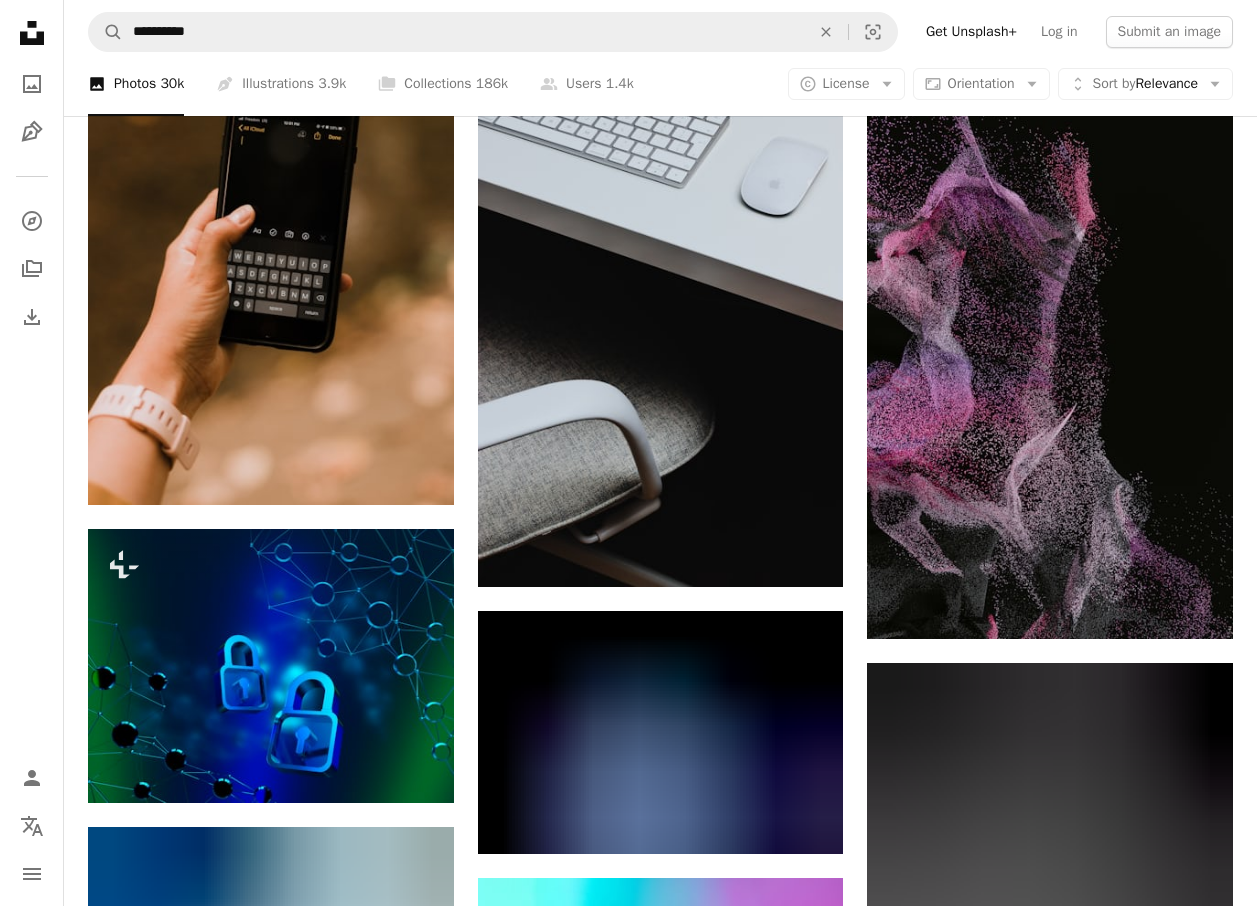 scroll, scrollTop: 45206, scrollLeft: 0, axis: vertical 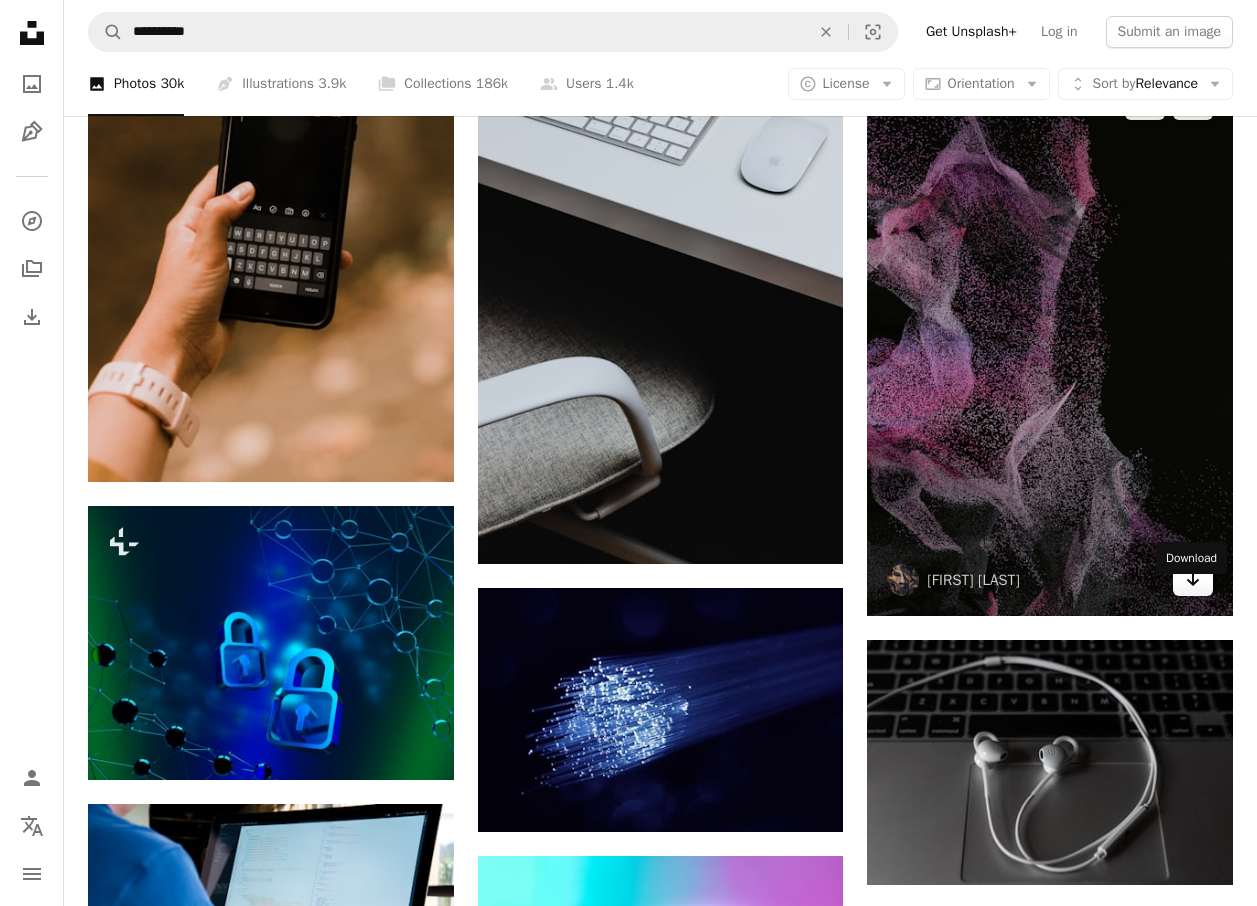 click 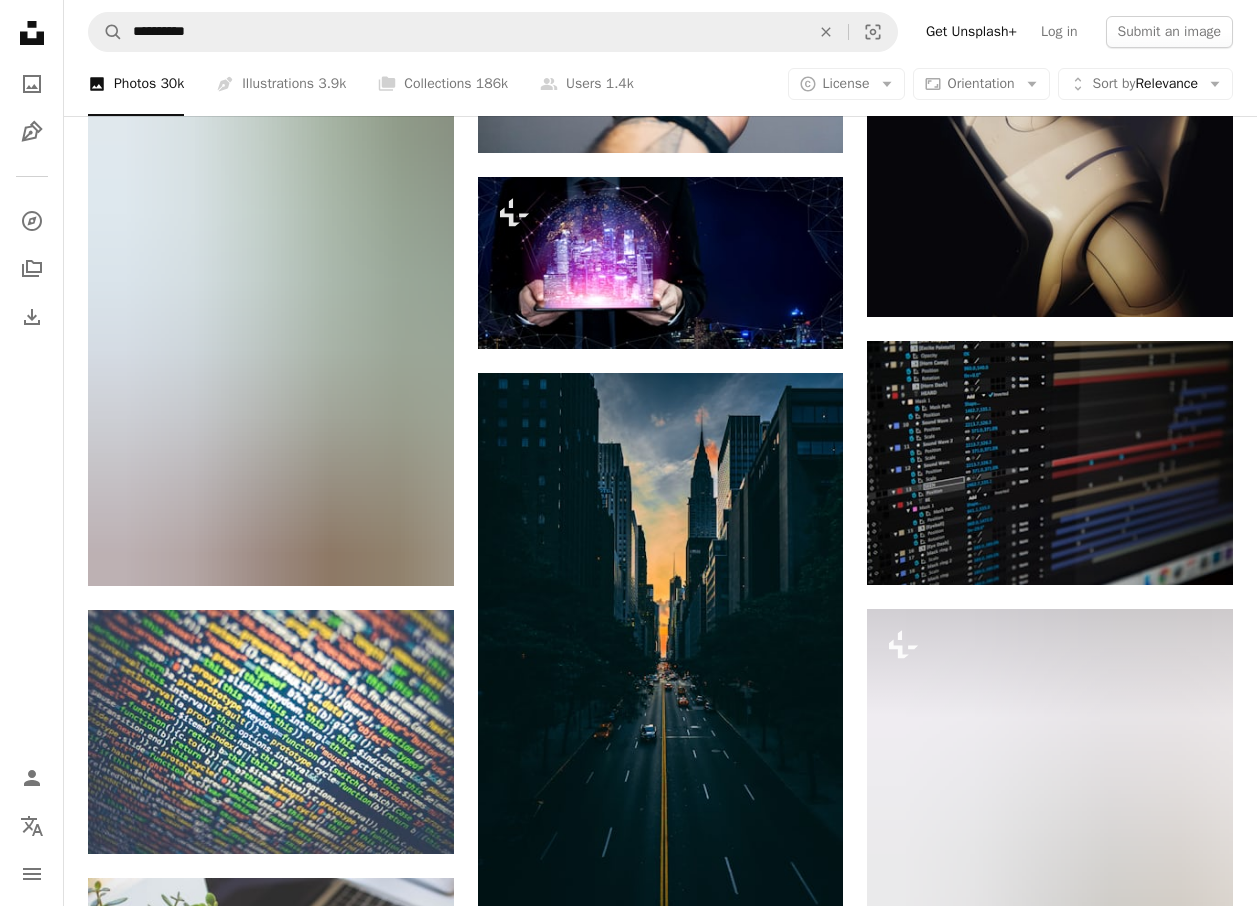 scroll, scrollTop: 46906, scrollLeft: 0, axis: vertical 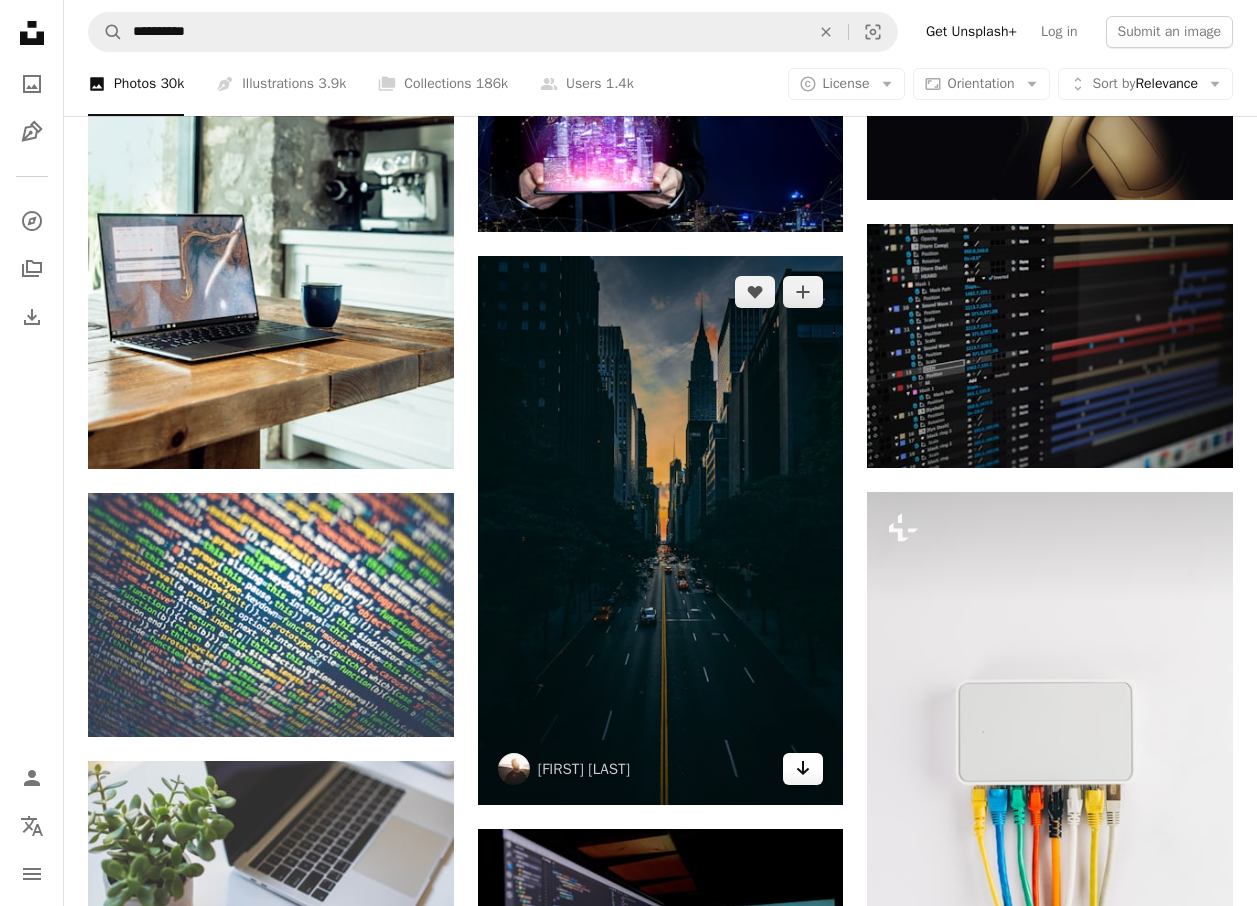 click on "Arrow pointing down" at bounding box center [803, 769] 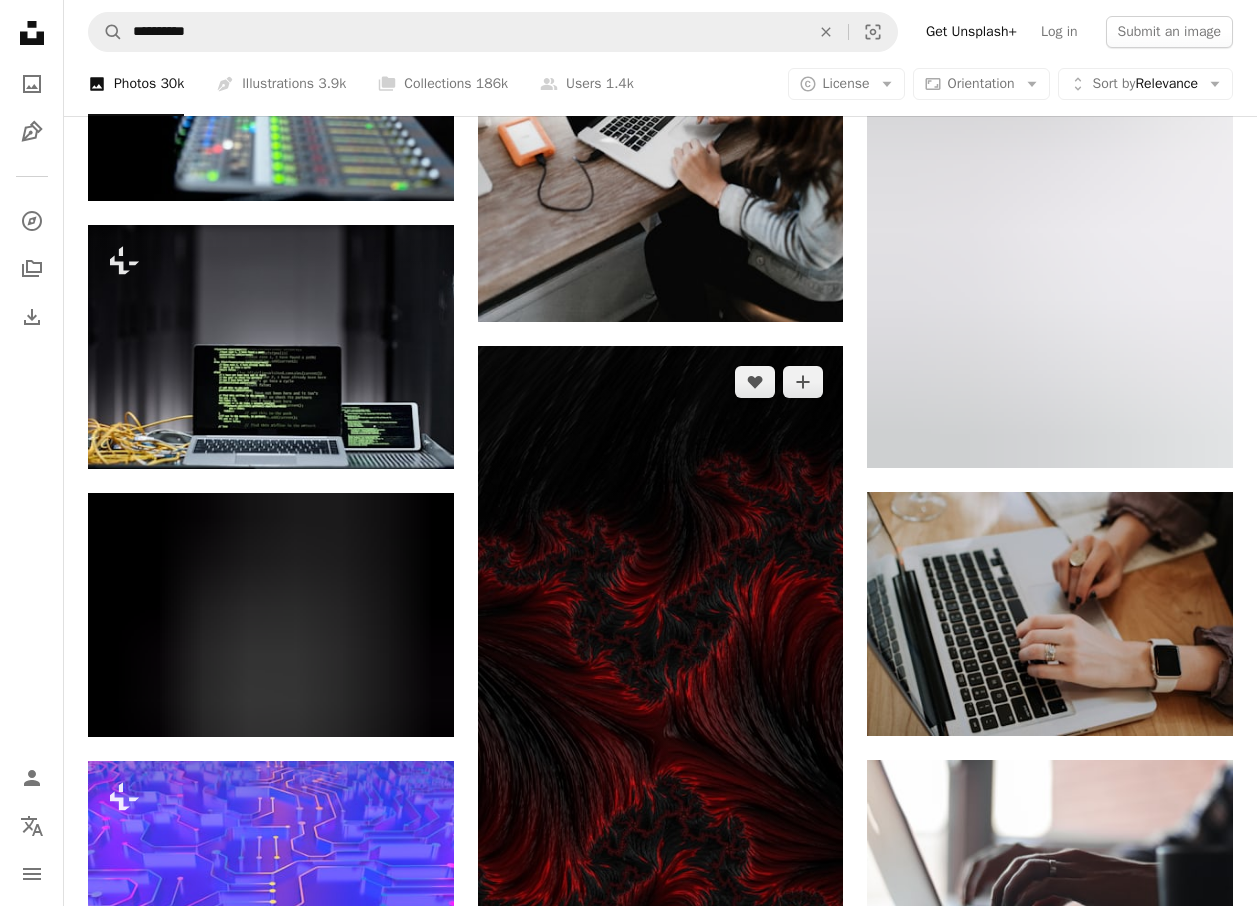 scroll, scrollTop: 53006, scrollLeft: 0, axis: vertical 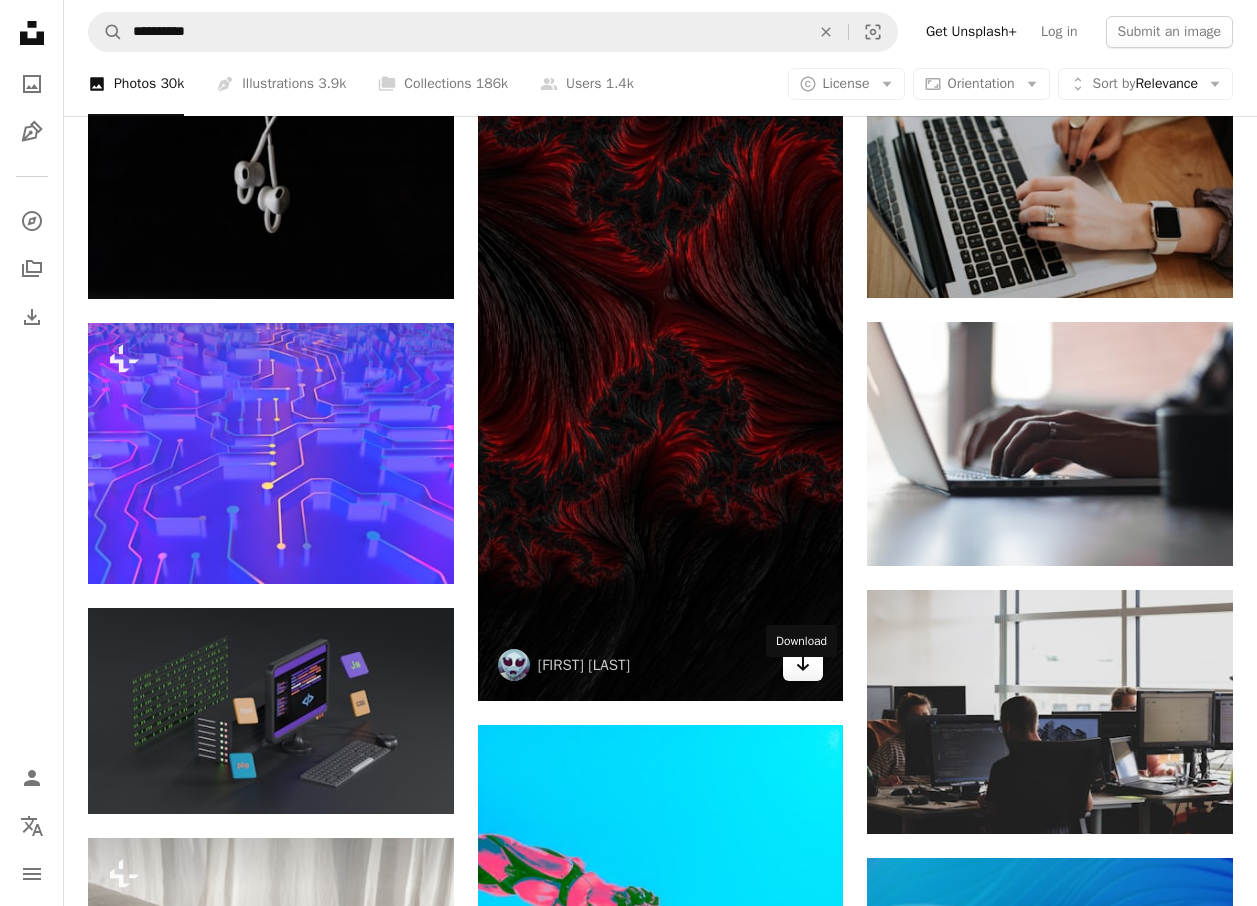 click on "Arrow pointing down" 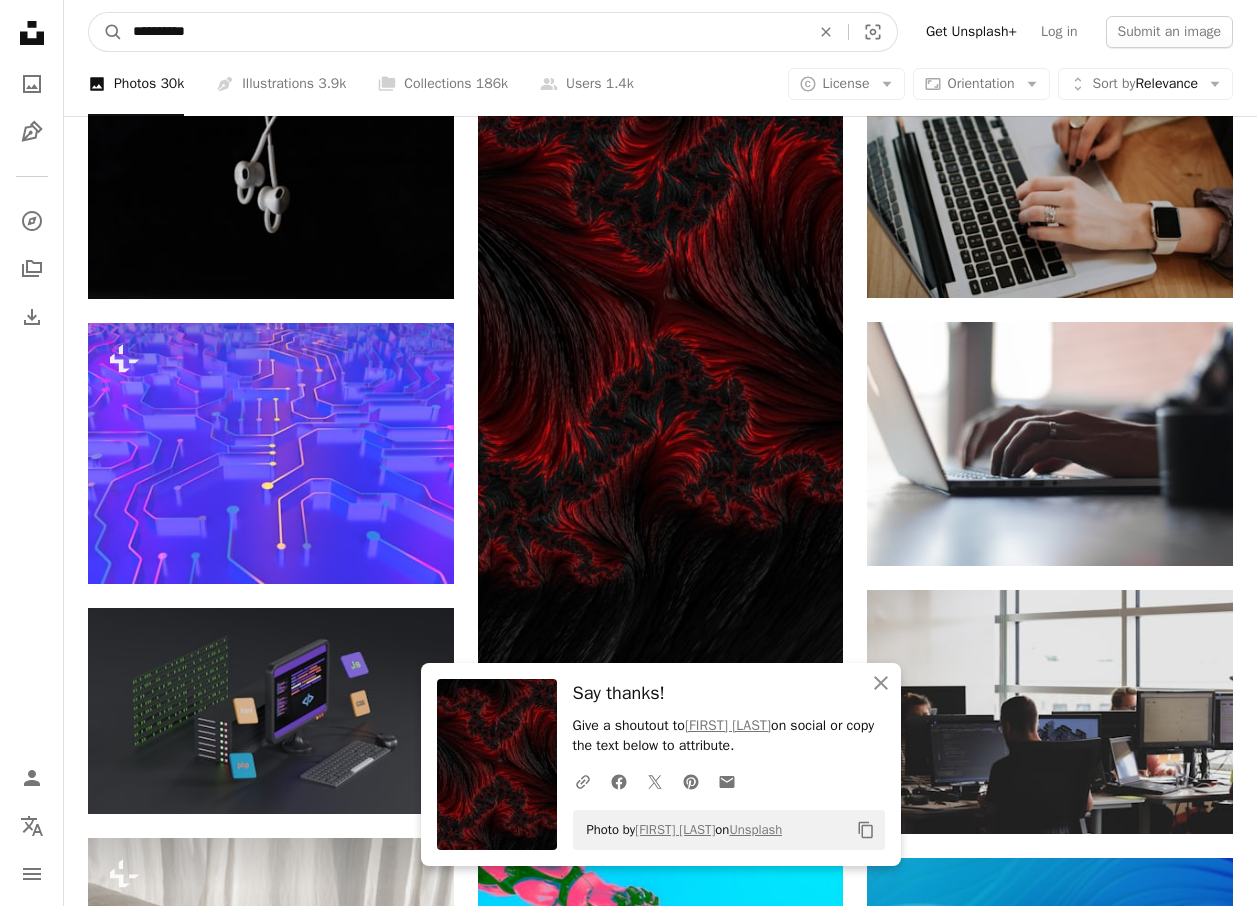 click on "**********" at bounding box center [463, 32] 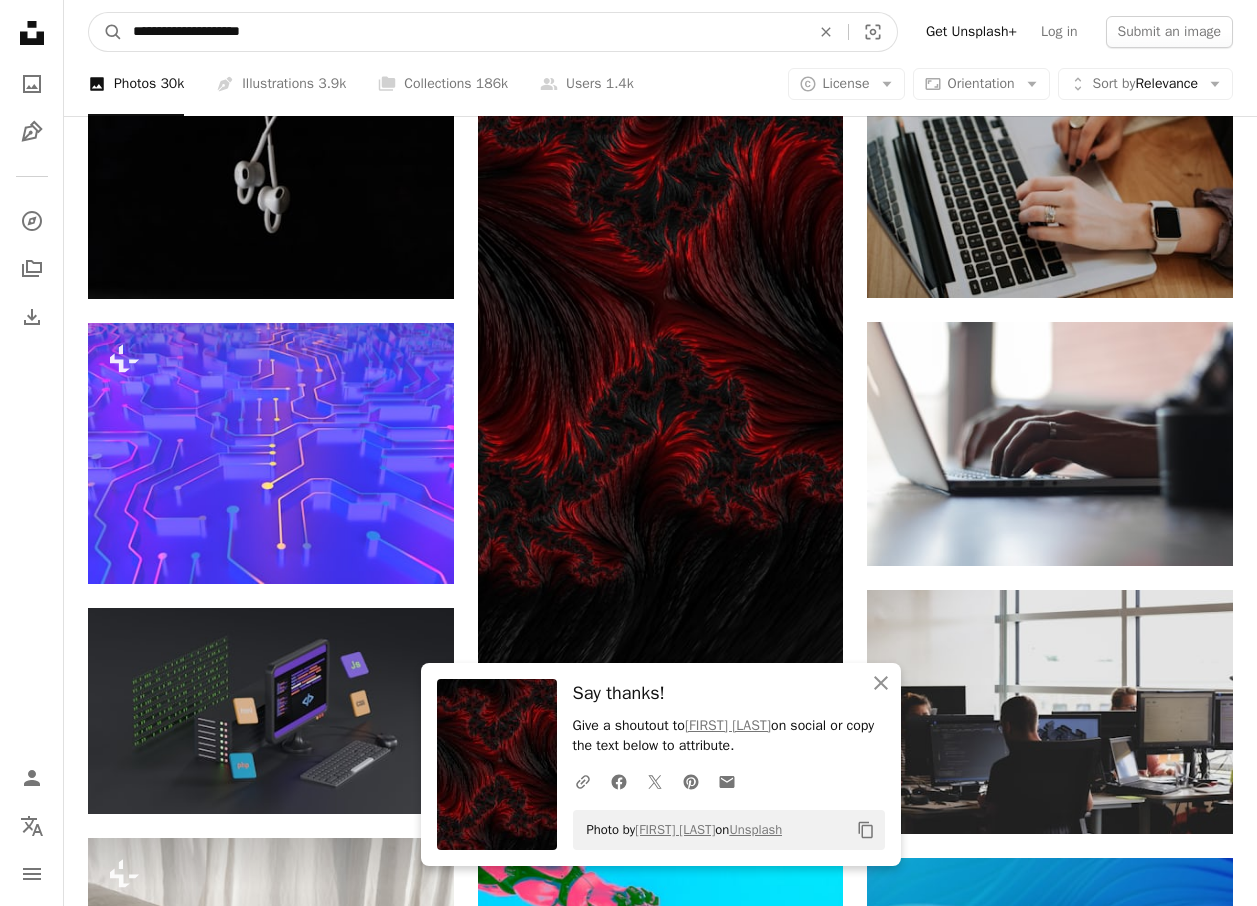type on "**********" 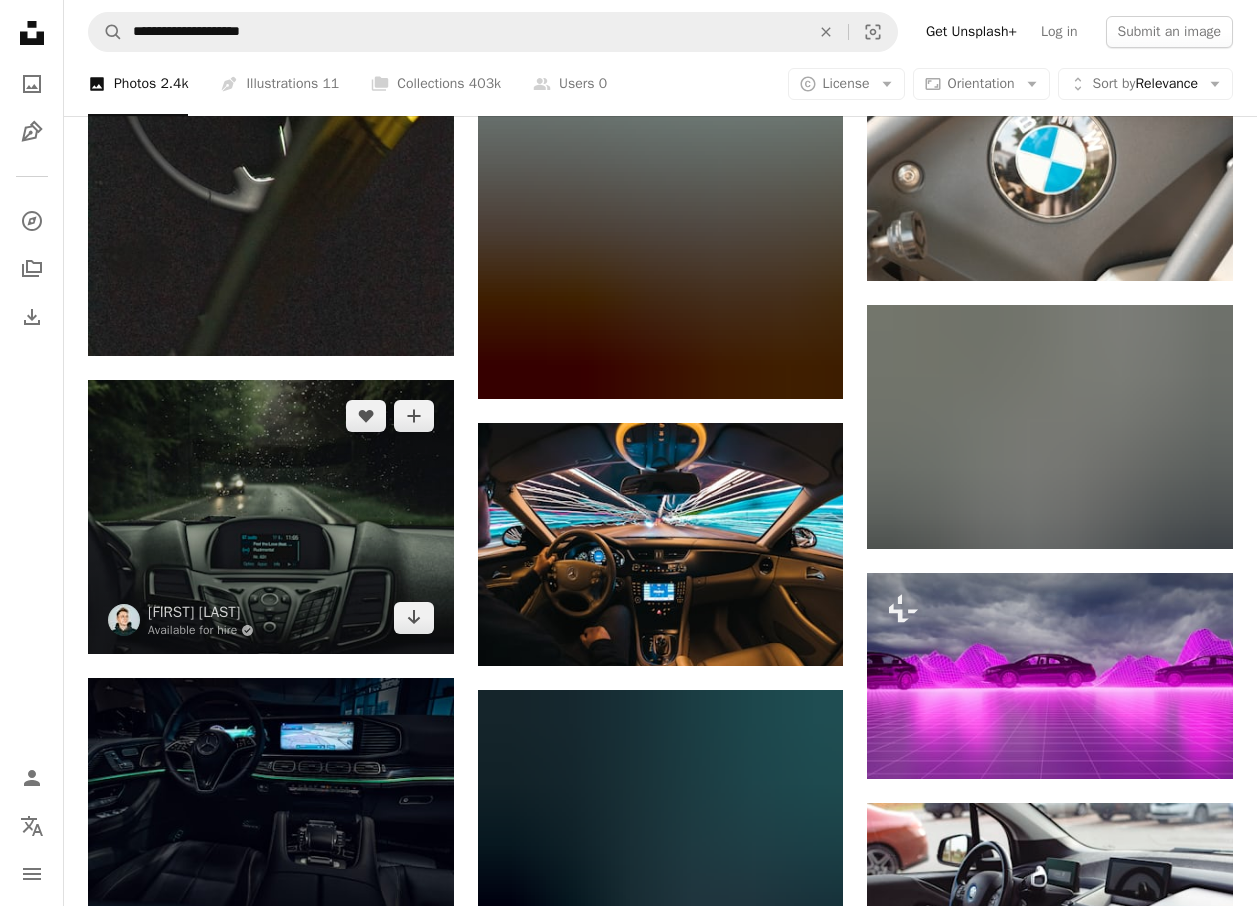 scroll, scrollTop: 1500, scrollLeft: 0, axis: vertical 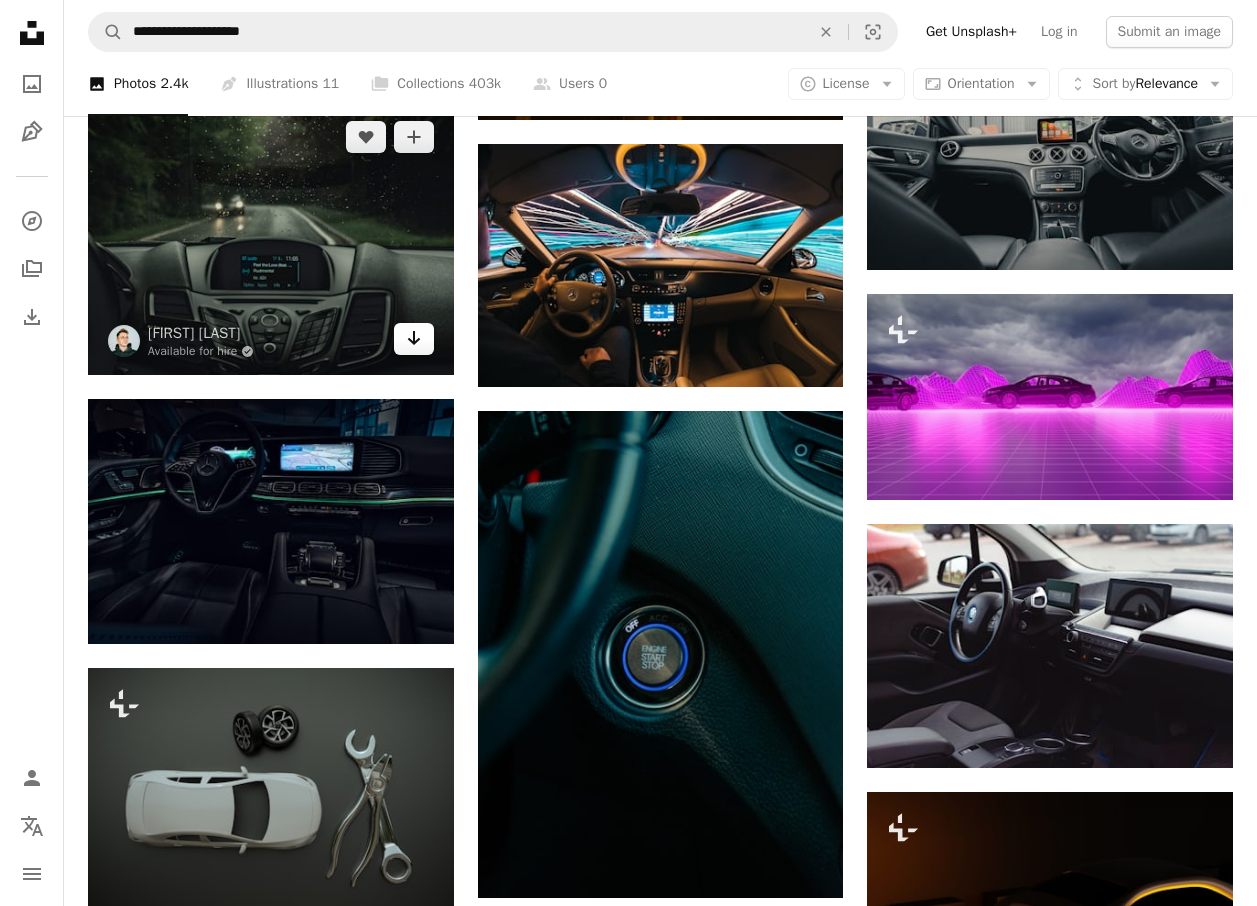 click on "Arrow pointing down" 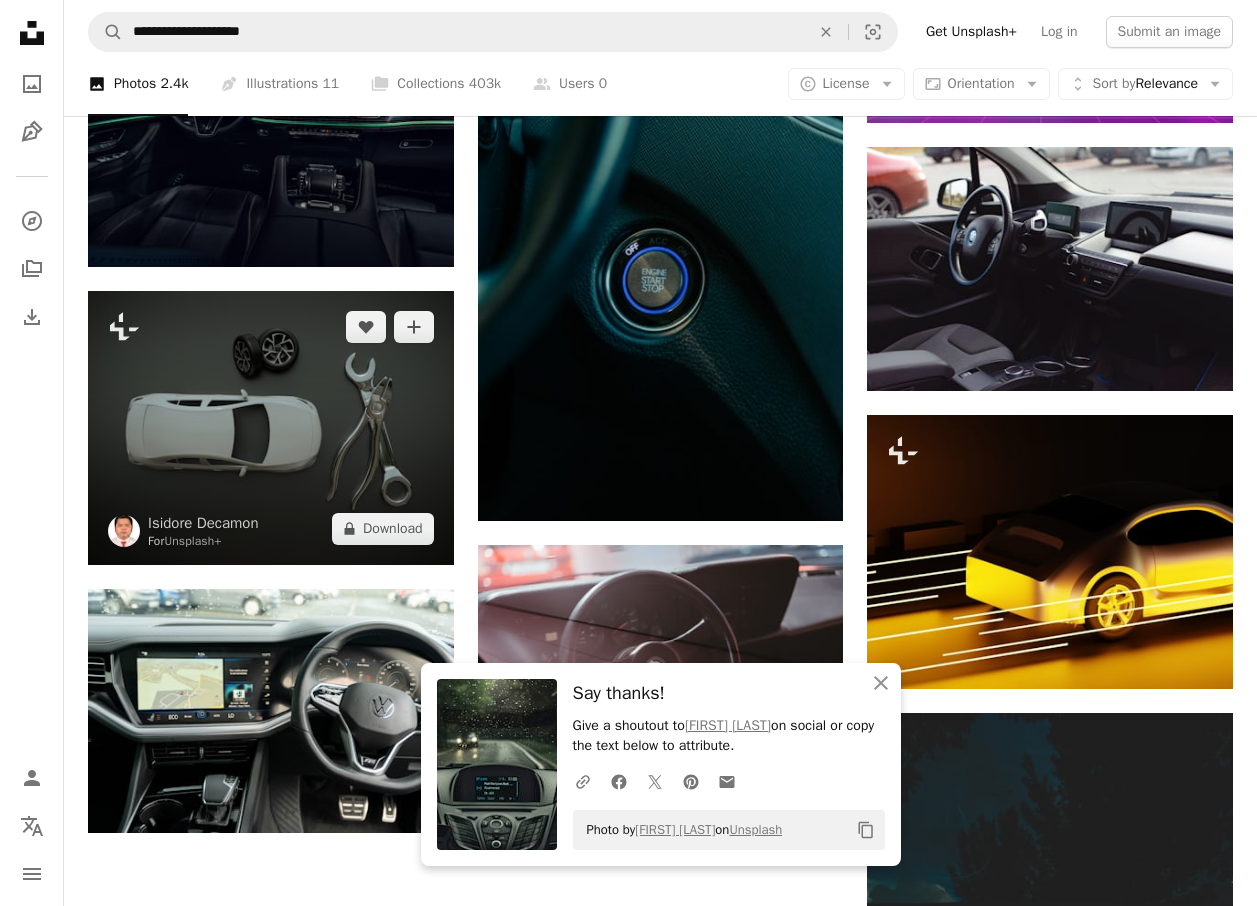 scroll, scrollTop: 1900, scrollLeft: 0, axis: vertical 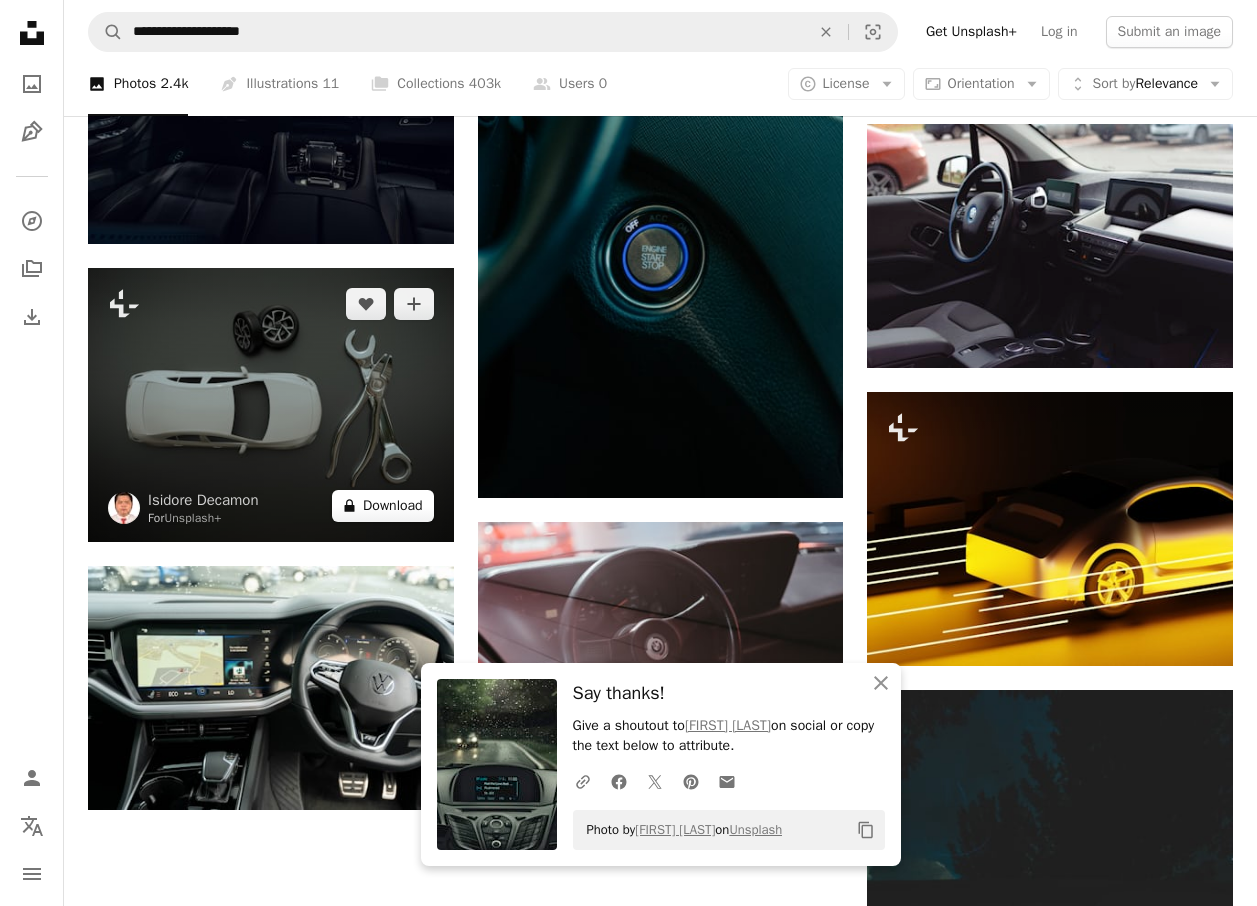 click on "A lock Download" at bounding box center [383, 506] 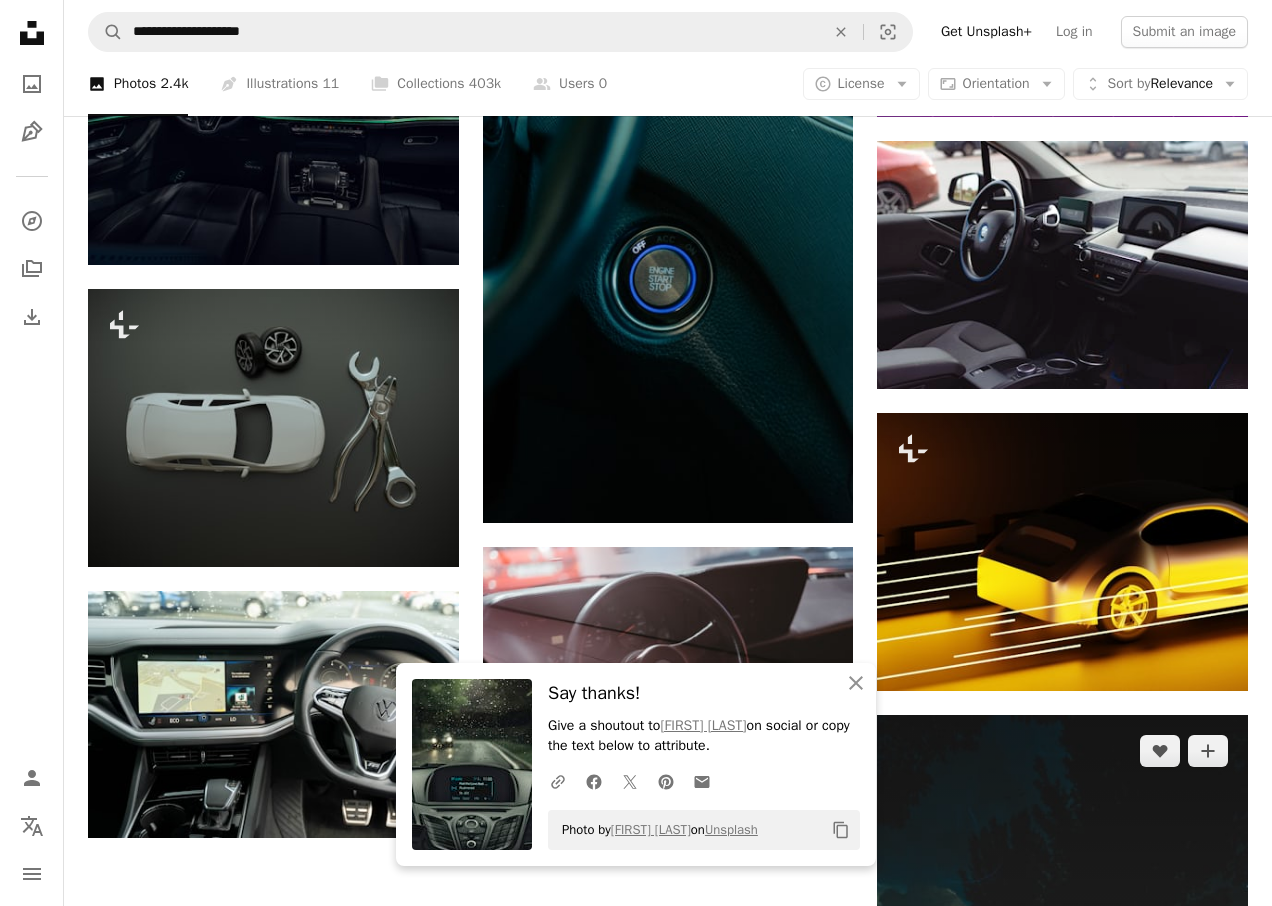 drag, startPoint x: 1044, startPoint y: 806, endPoint x: 974, endPoint y: 787, distance: 72.53275 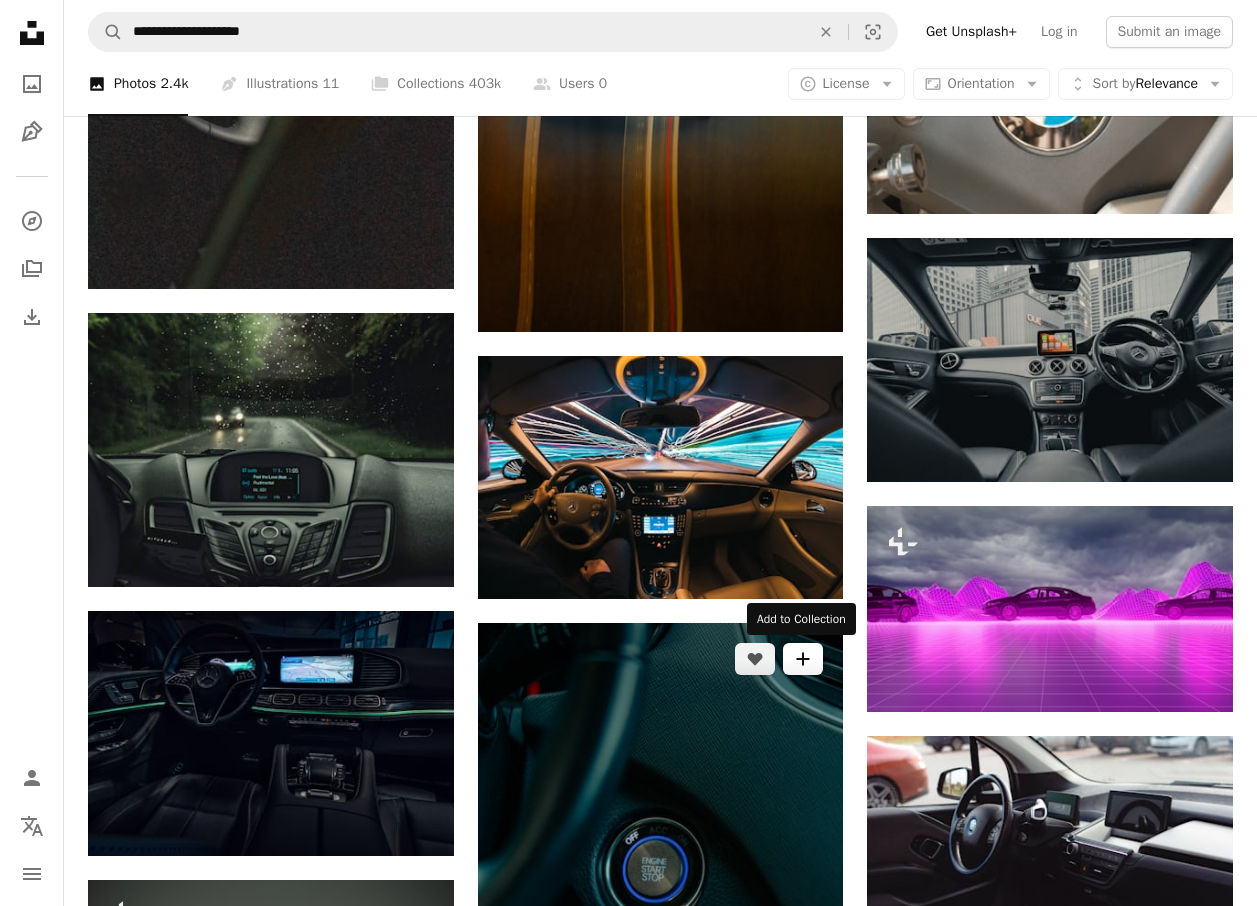 scroll, scrollTop: 1253, scrollLeft: 0, axis: vertical 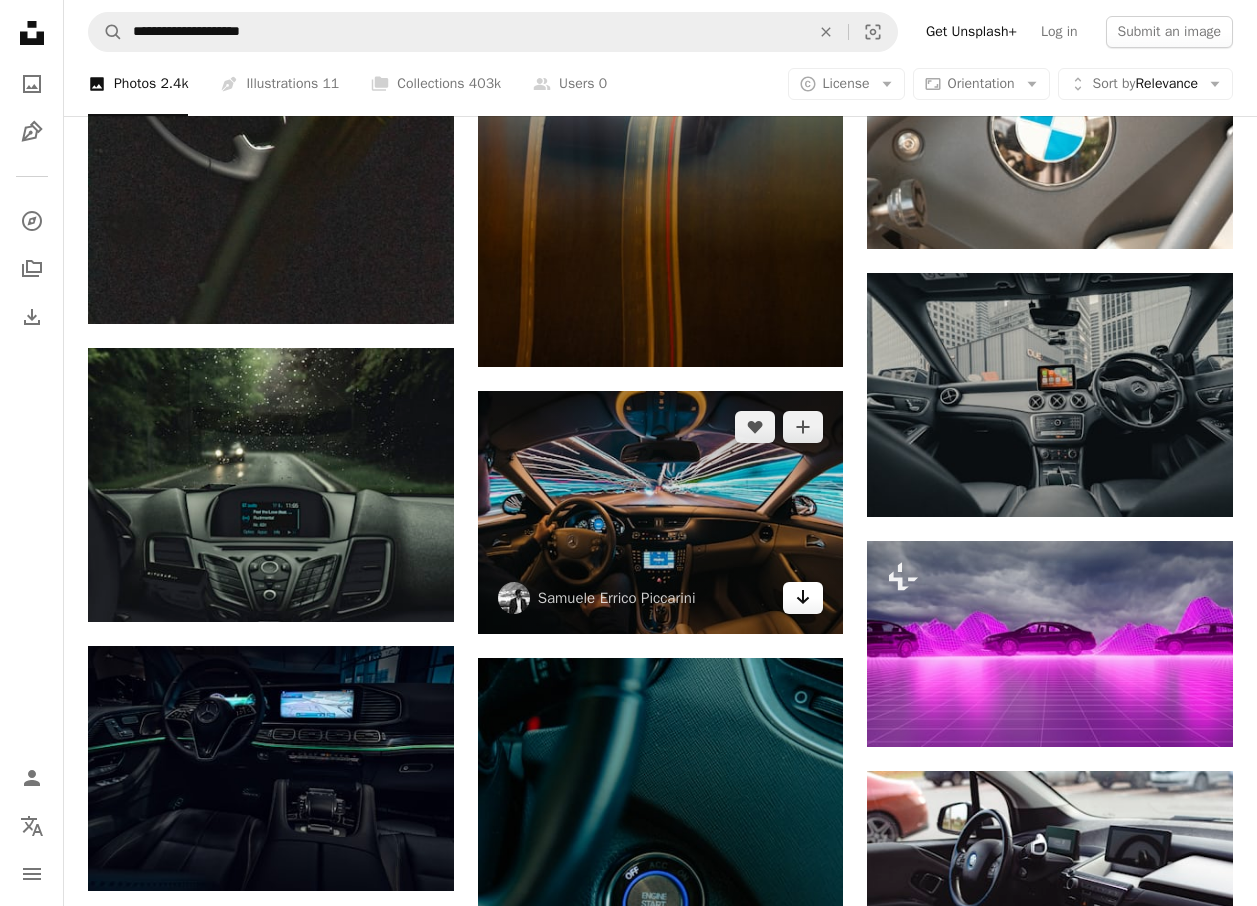 click on "Arrow pointing down" 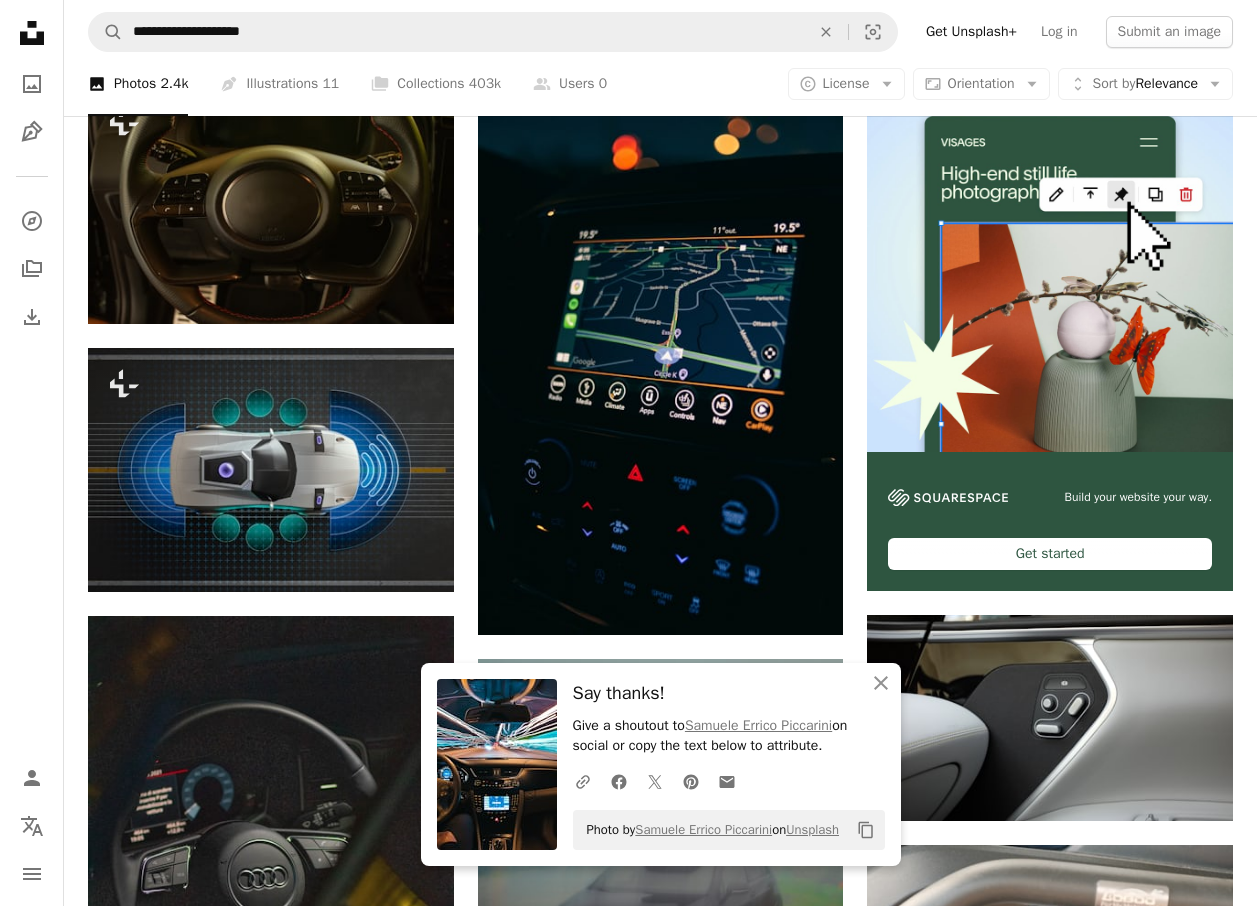 scroll, scrollTop: 353, scrollLeft: 0, axis: vertical 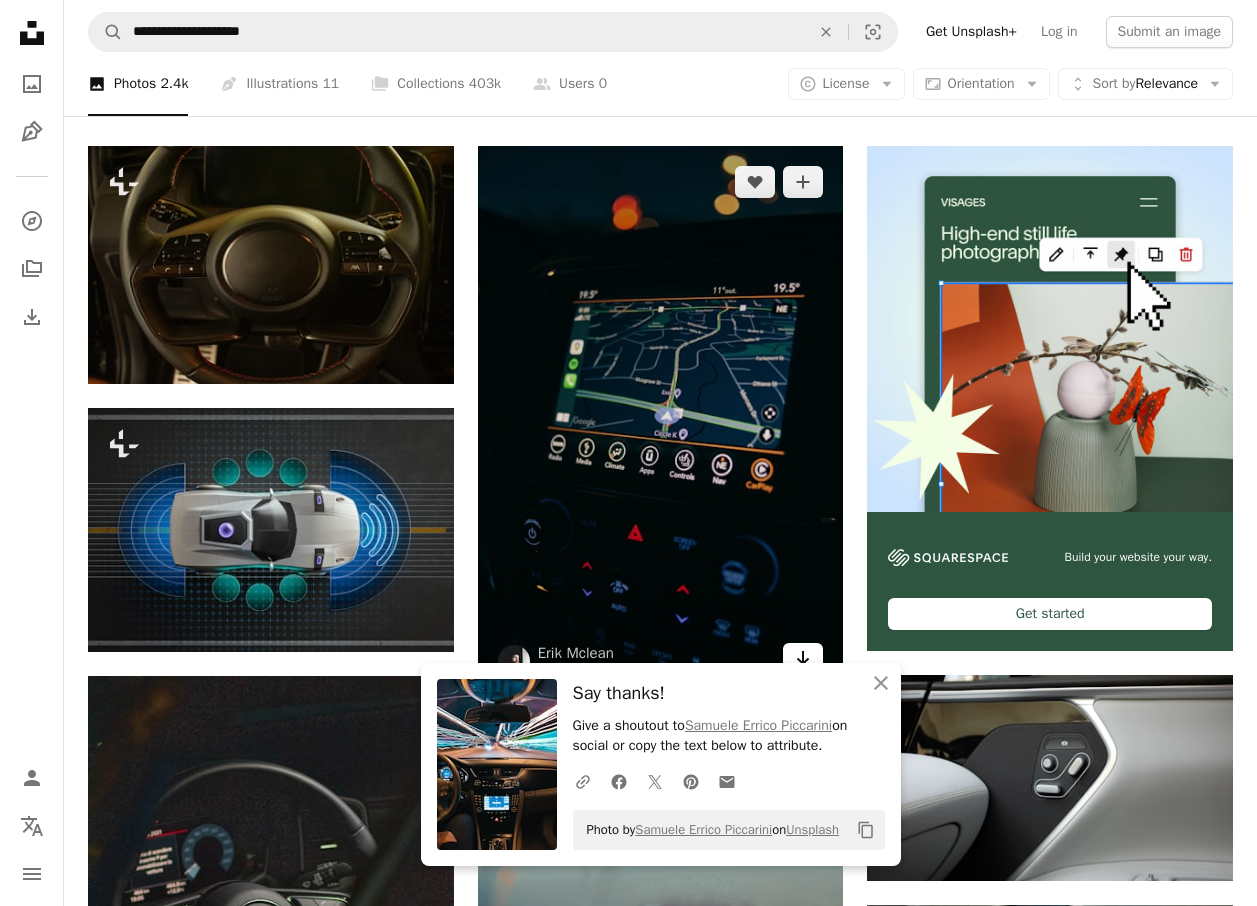 click on "Arrow pointing down" 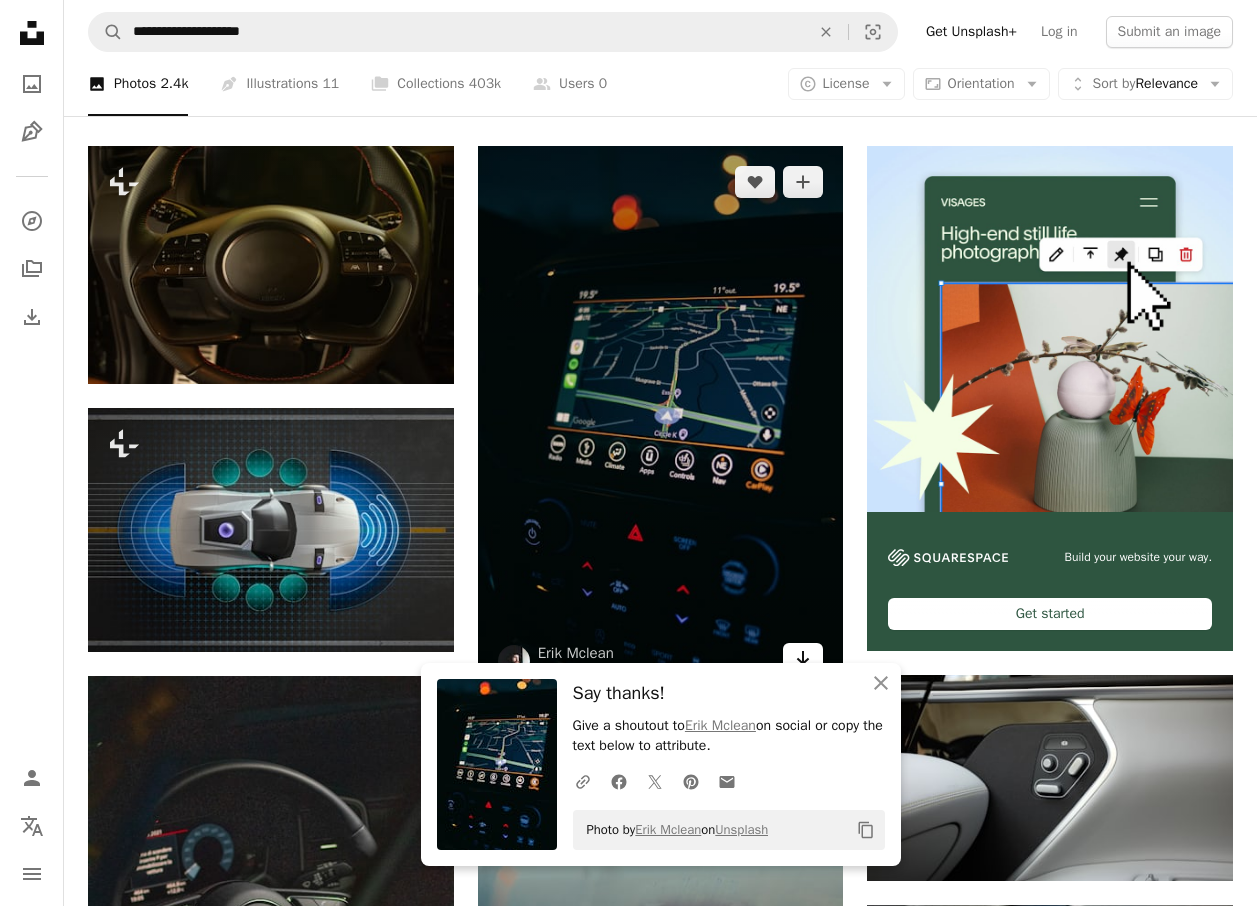 click on "Arrow pointing down" at bounding box center (803, 659) 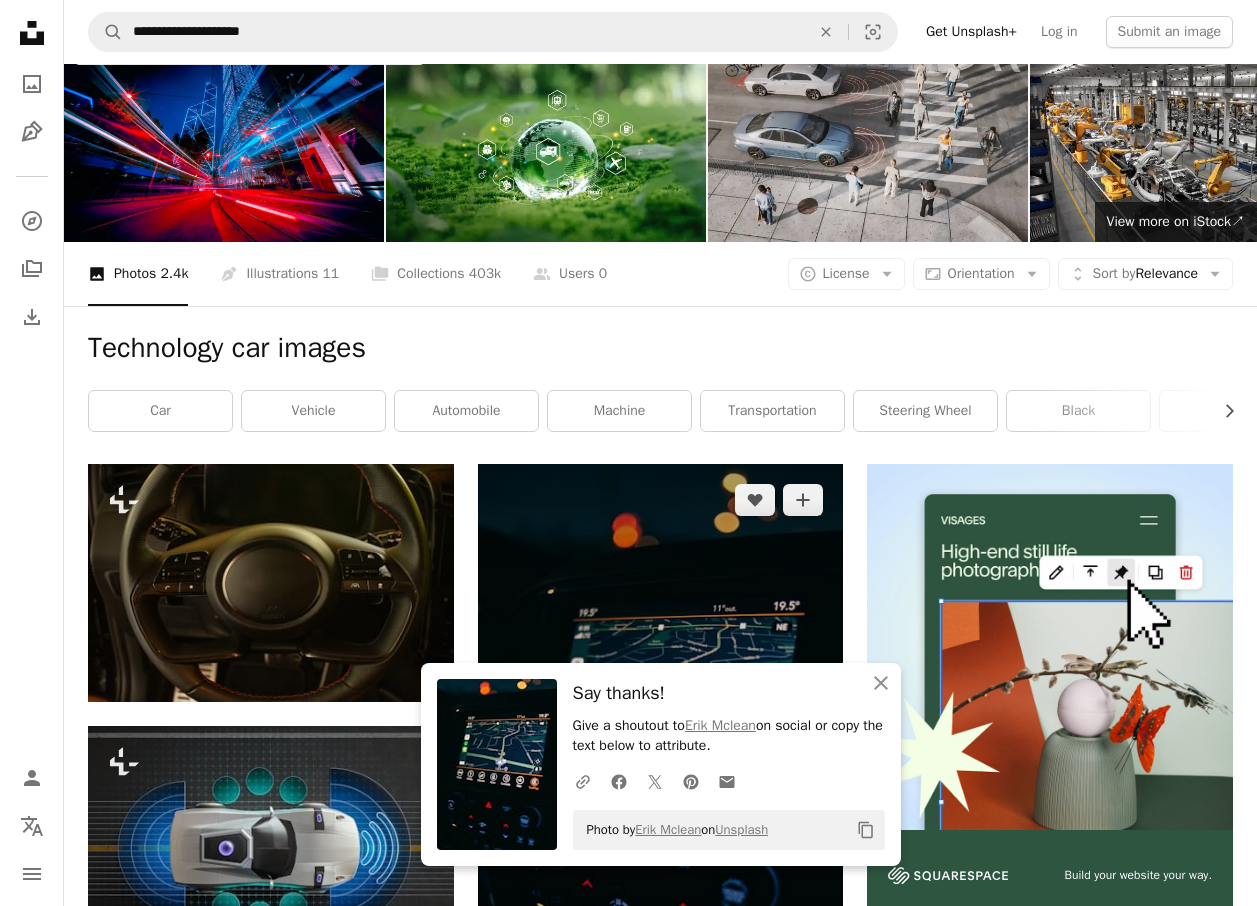 scroll, scrollTop: 0, scrollLeft: 0, axis: both 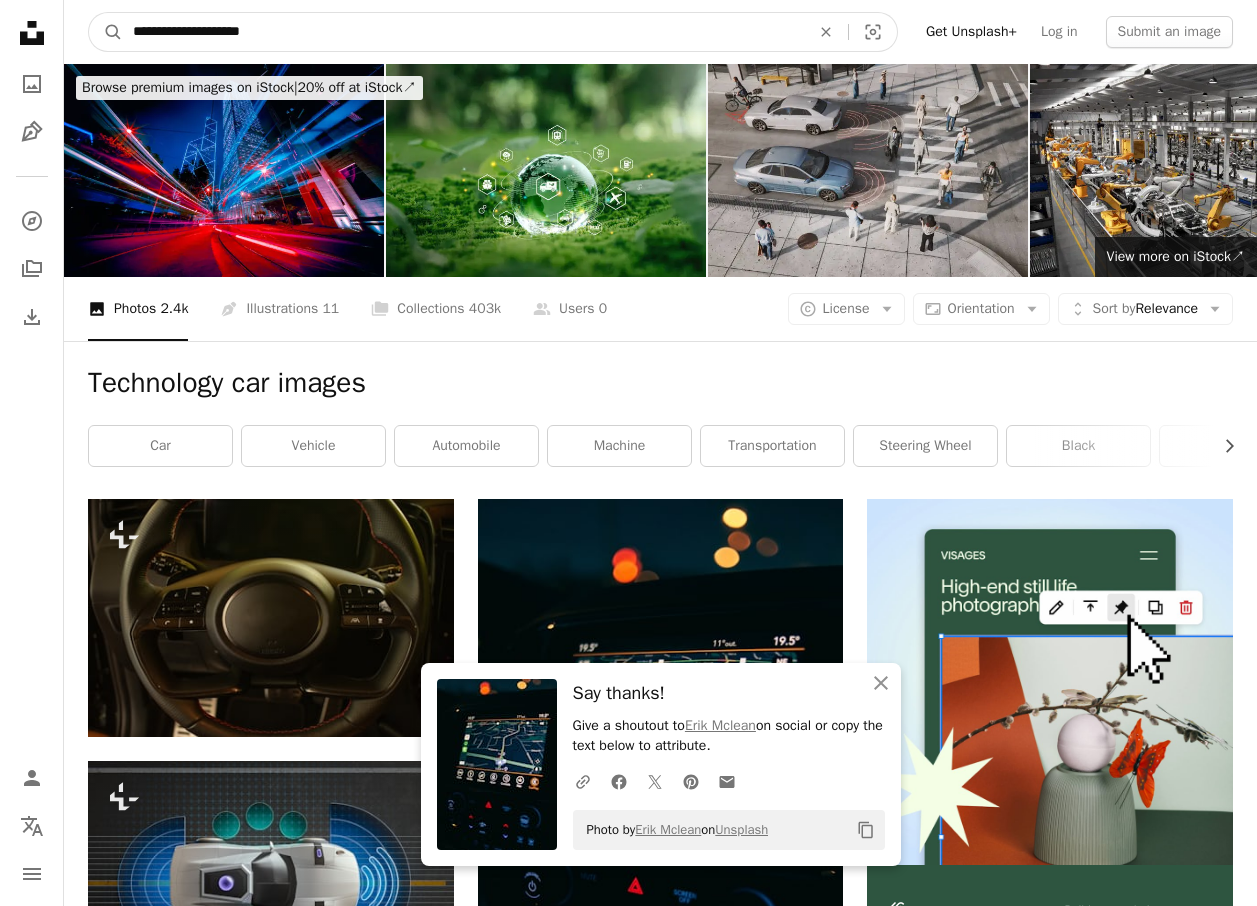 click on "**********" at bounding box center [463, 32] 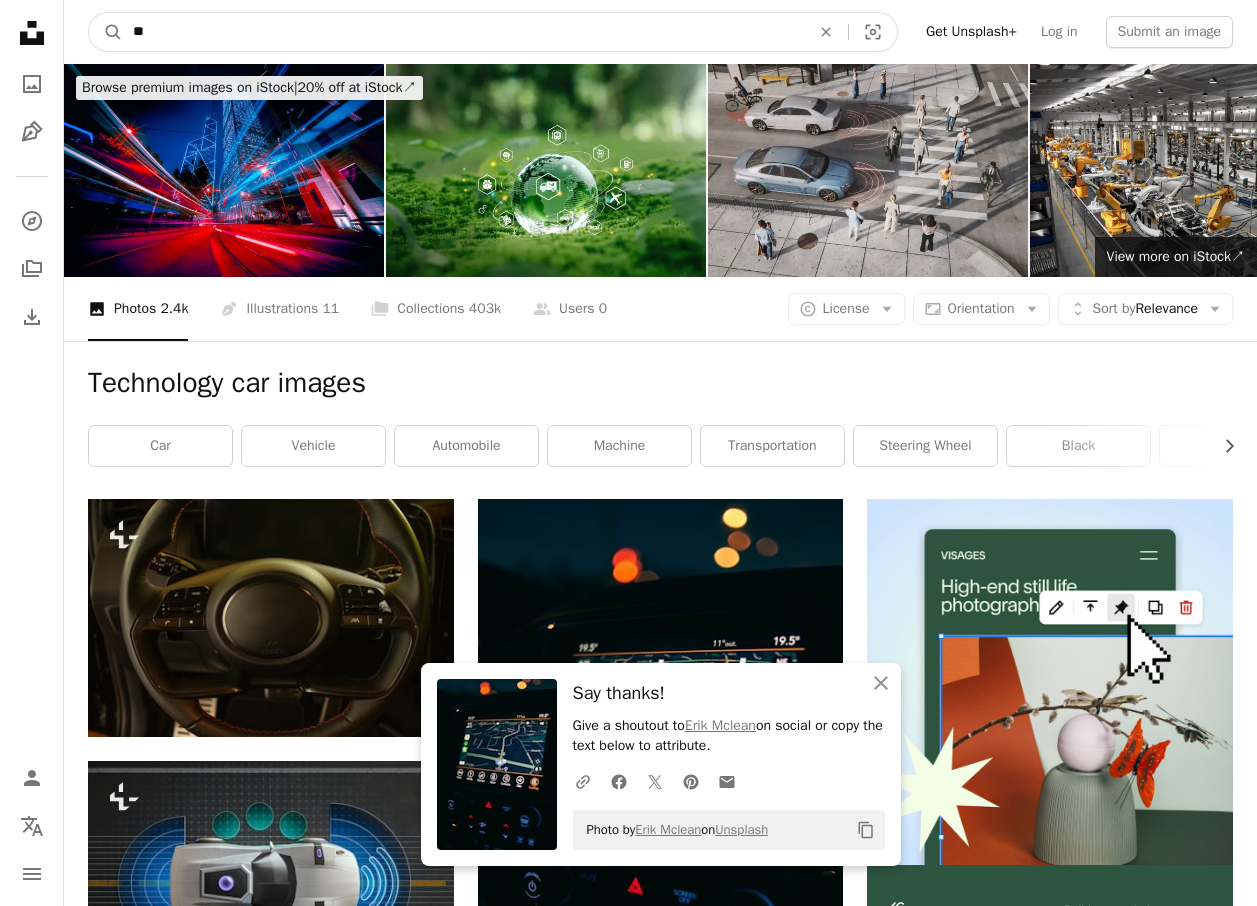 type on "*" 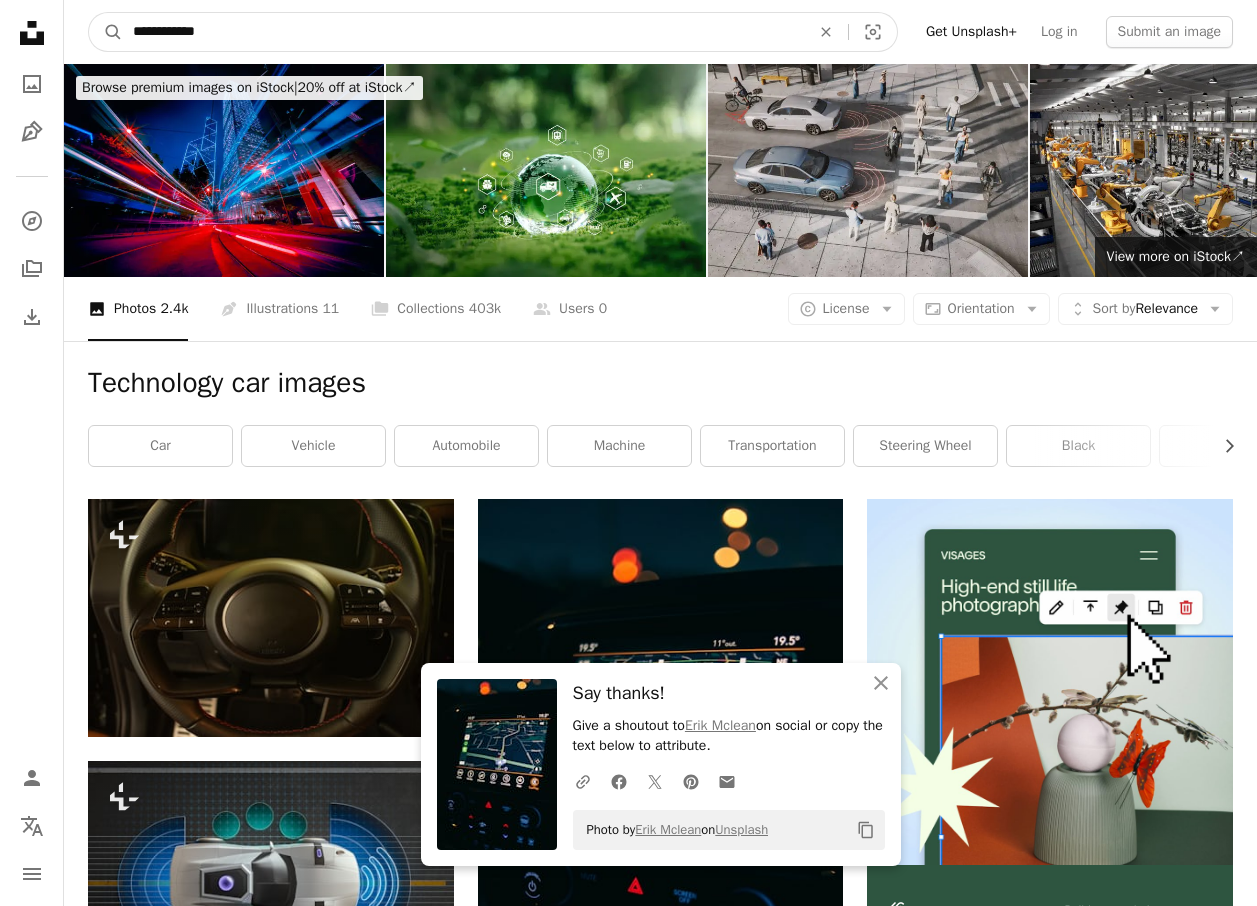 type on "**********" 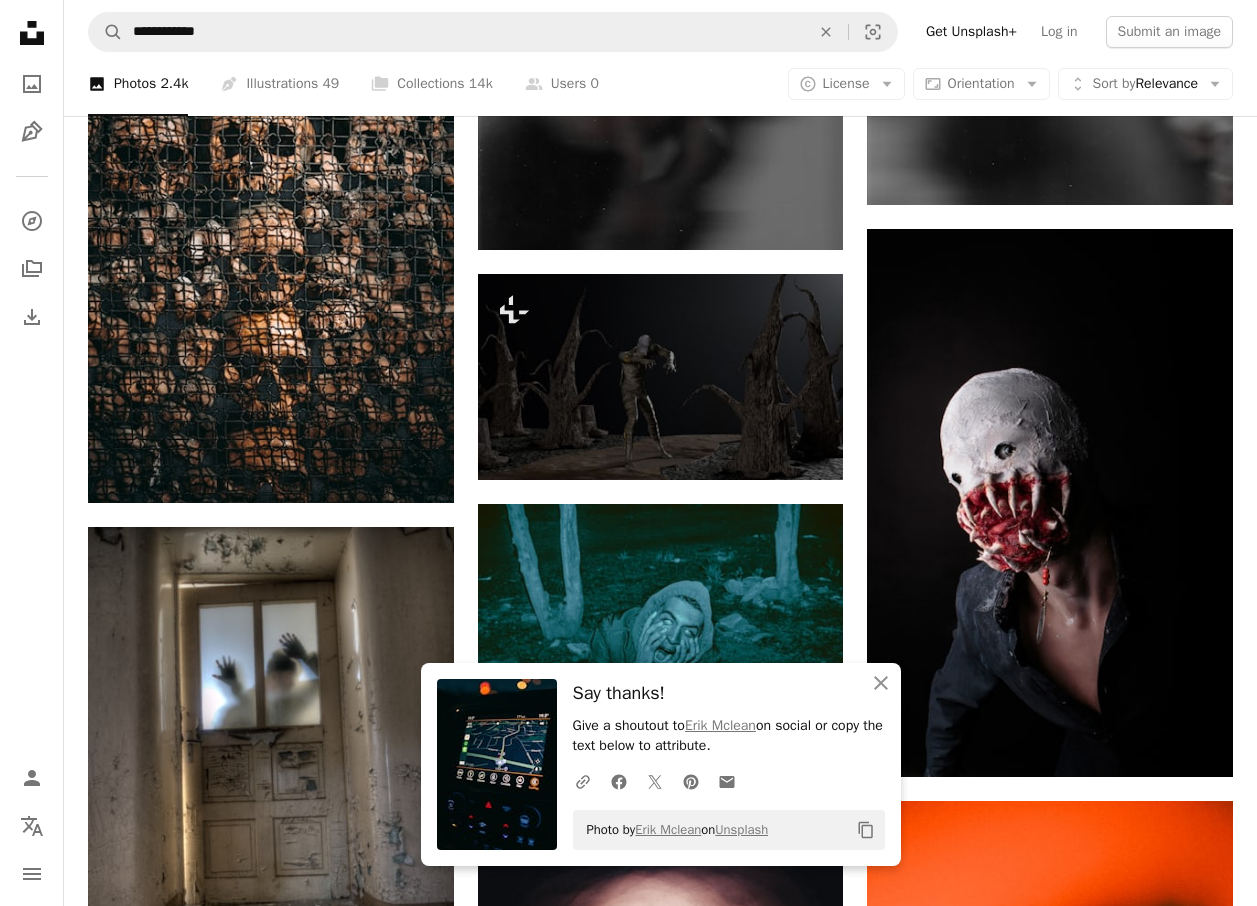 scroll, scrollTop: 1400, scrollLeft: 0, axis: vertical 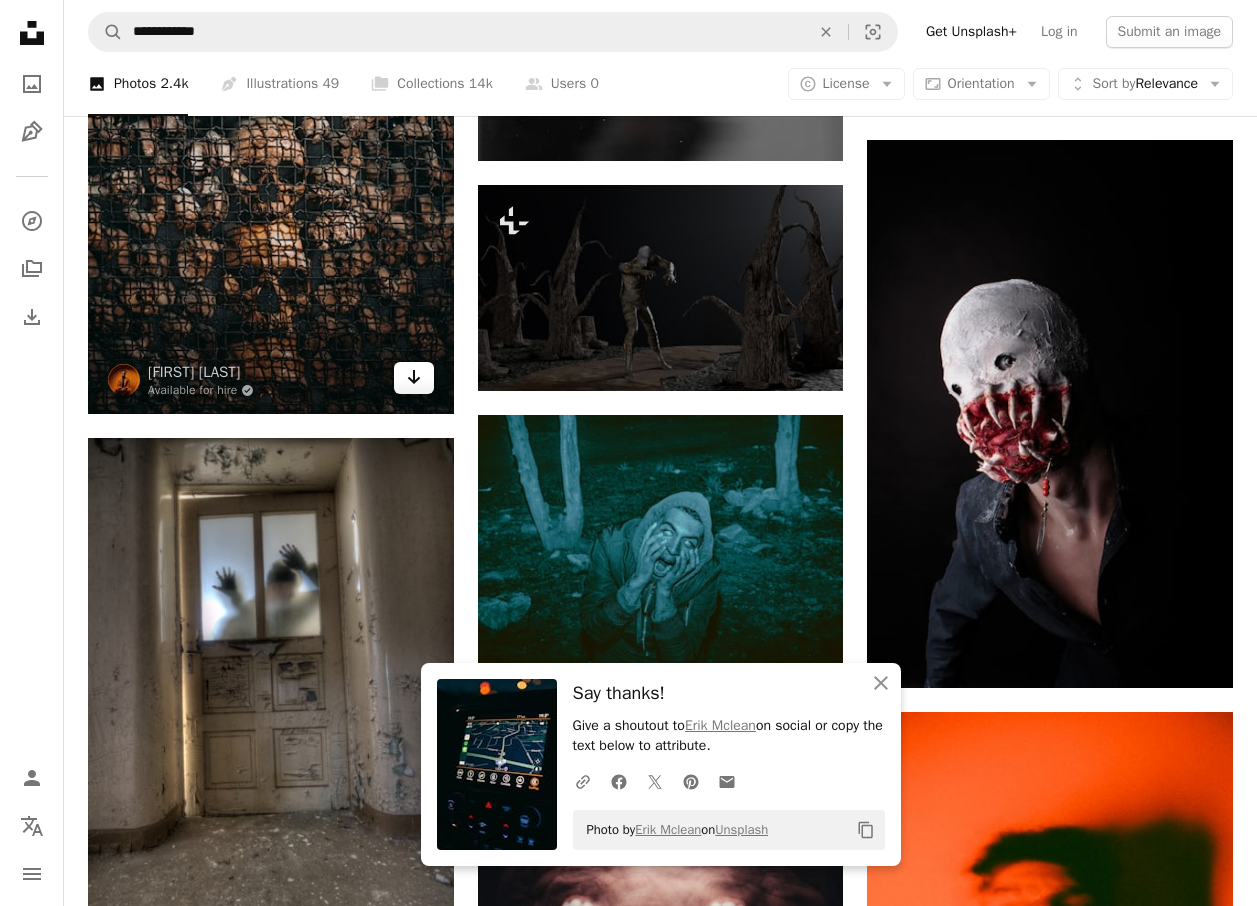 click 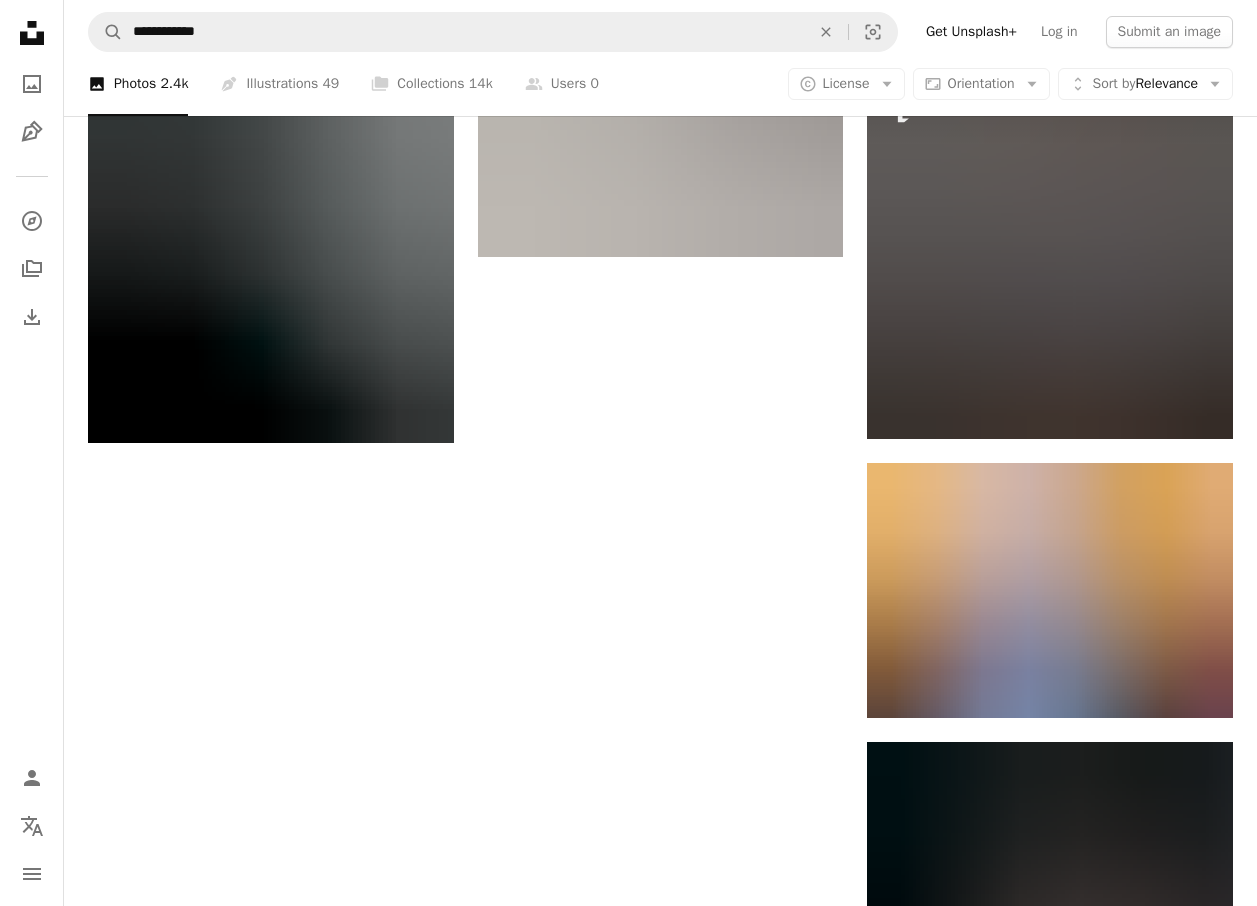 scroll, scrollTop: 3200, scrollLeft: 0, axis: vertical 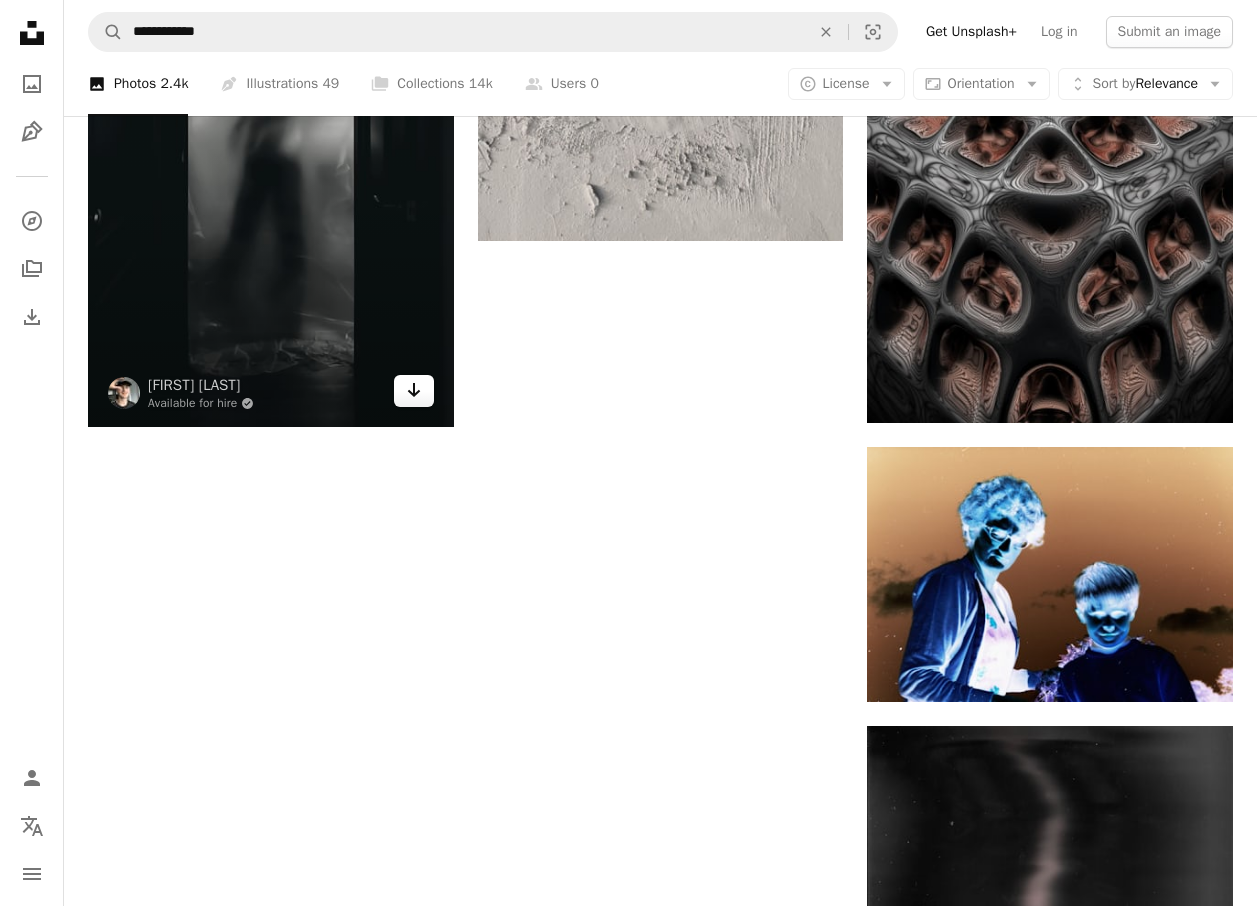 click on "Arrow pointing down" at bounding box center [414, 391] 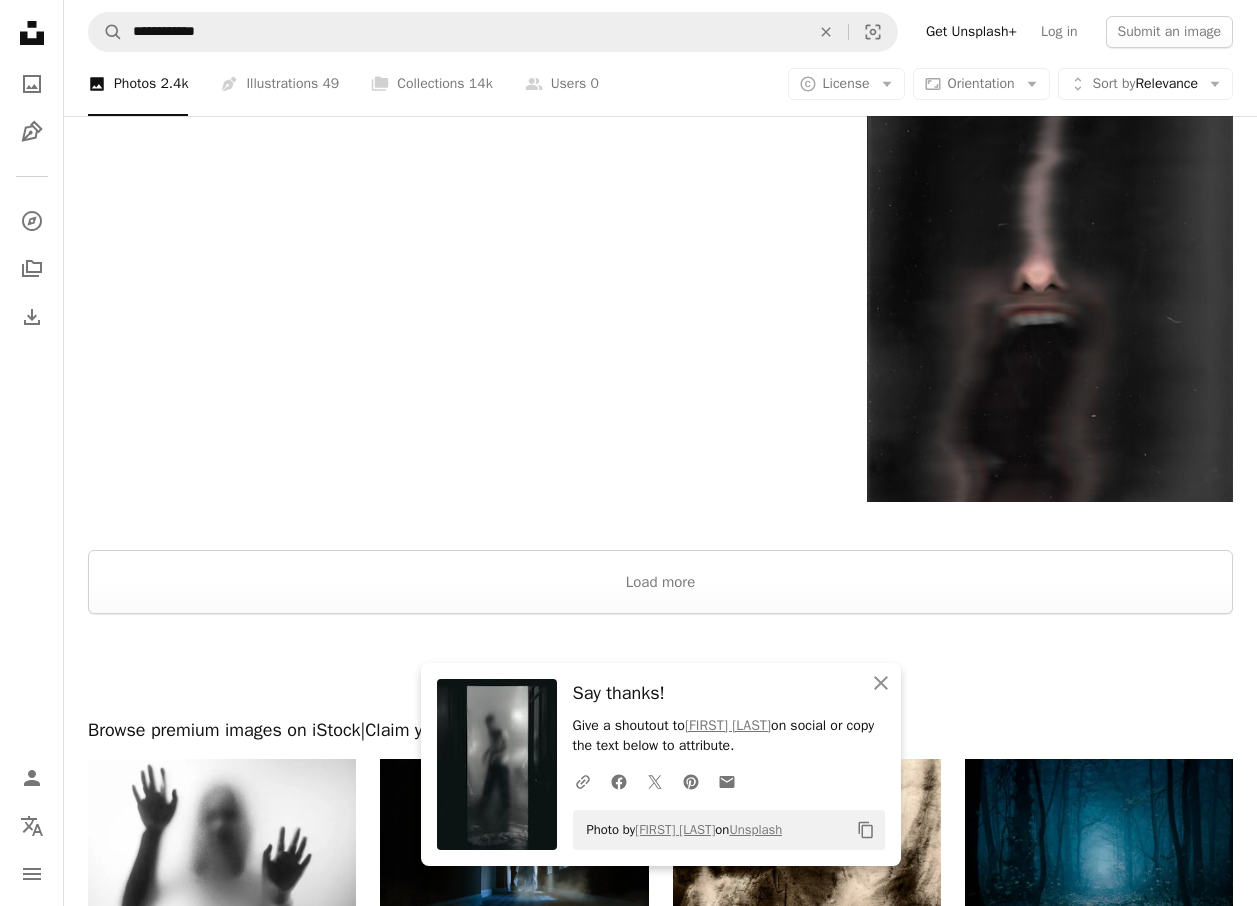 scroll, scrollTop: 3759, scrollLeft: 0, axis: vertical 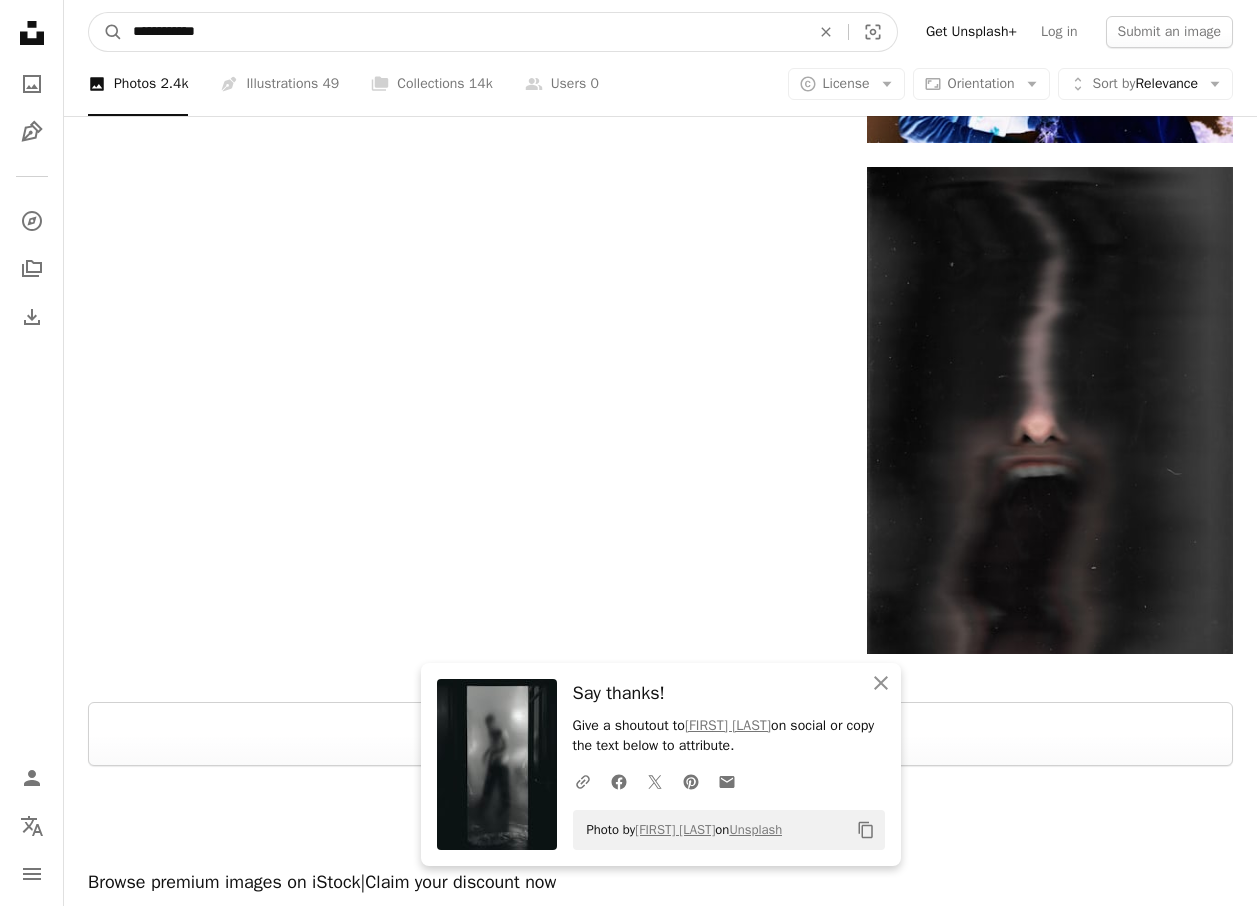 click on "**********" at bounding box center (463, 32) 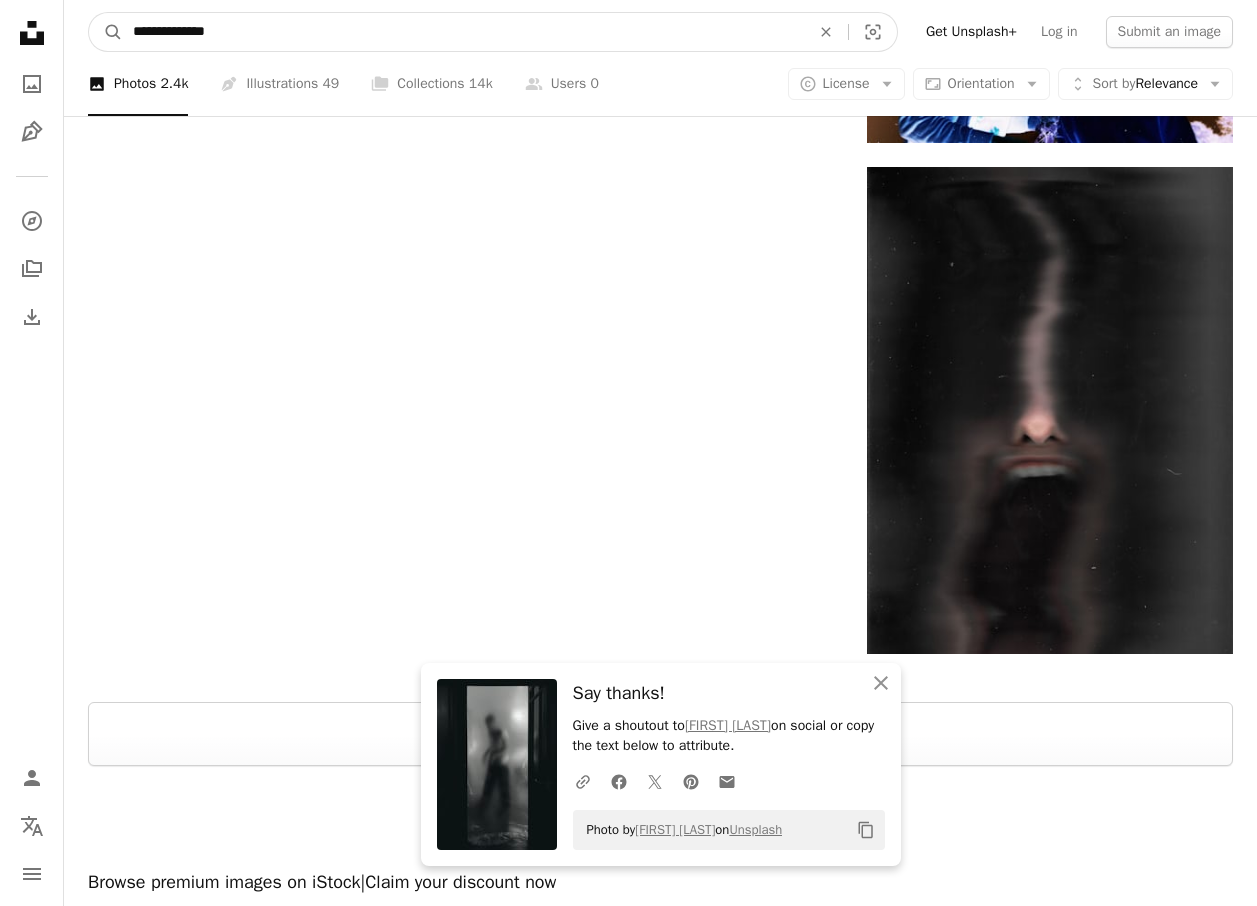 type on "**********" 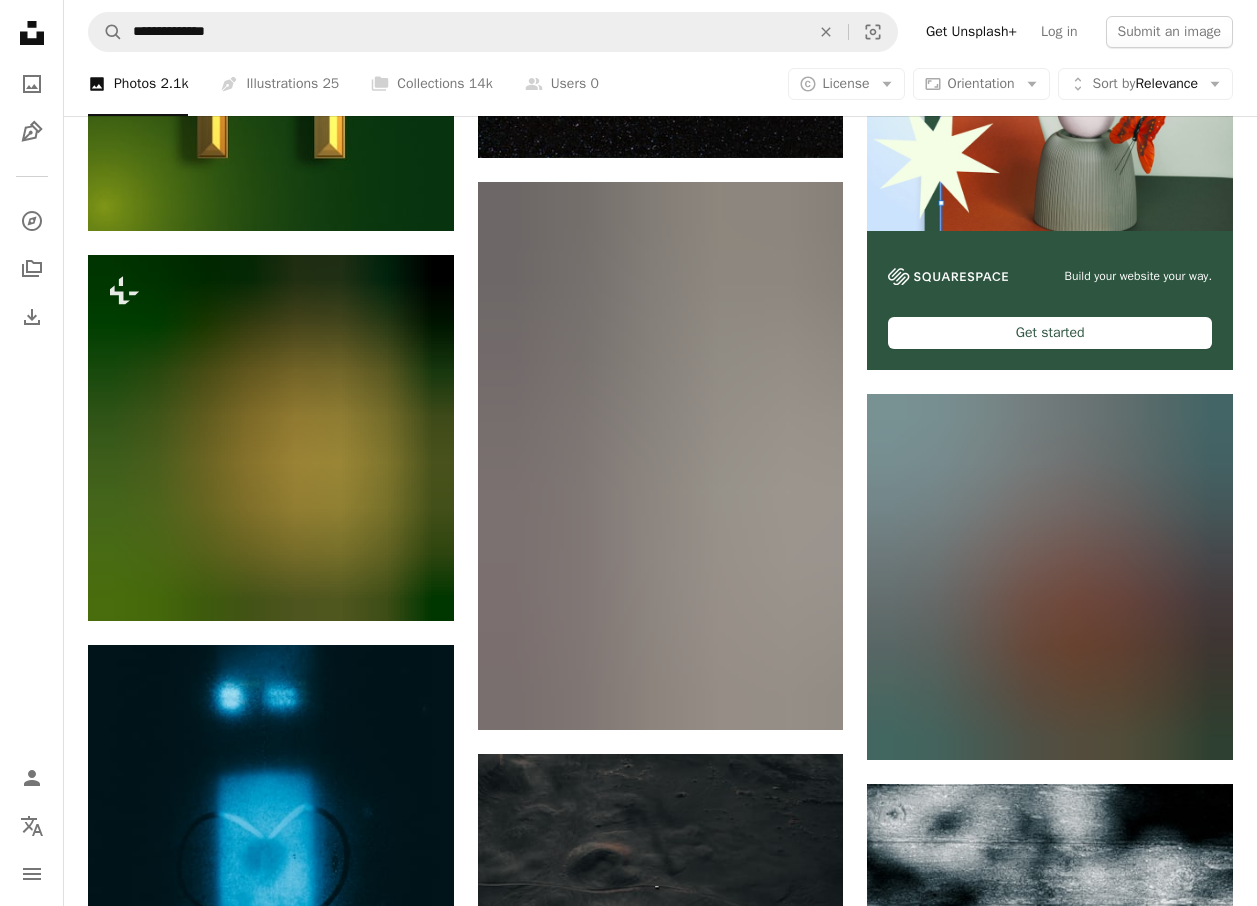 scroll, scrollTop: 0, scrollLeft: 0, axis: both 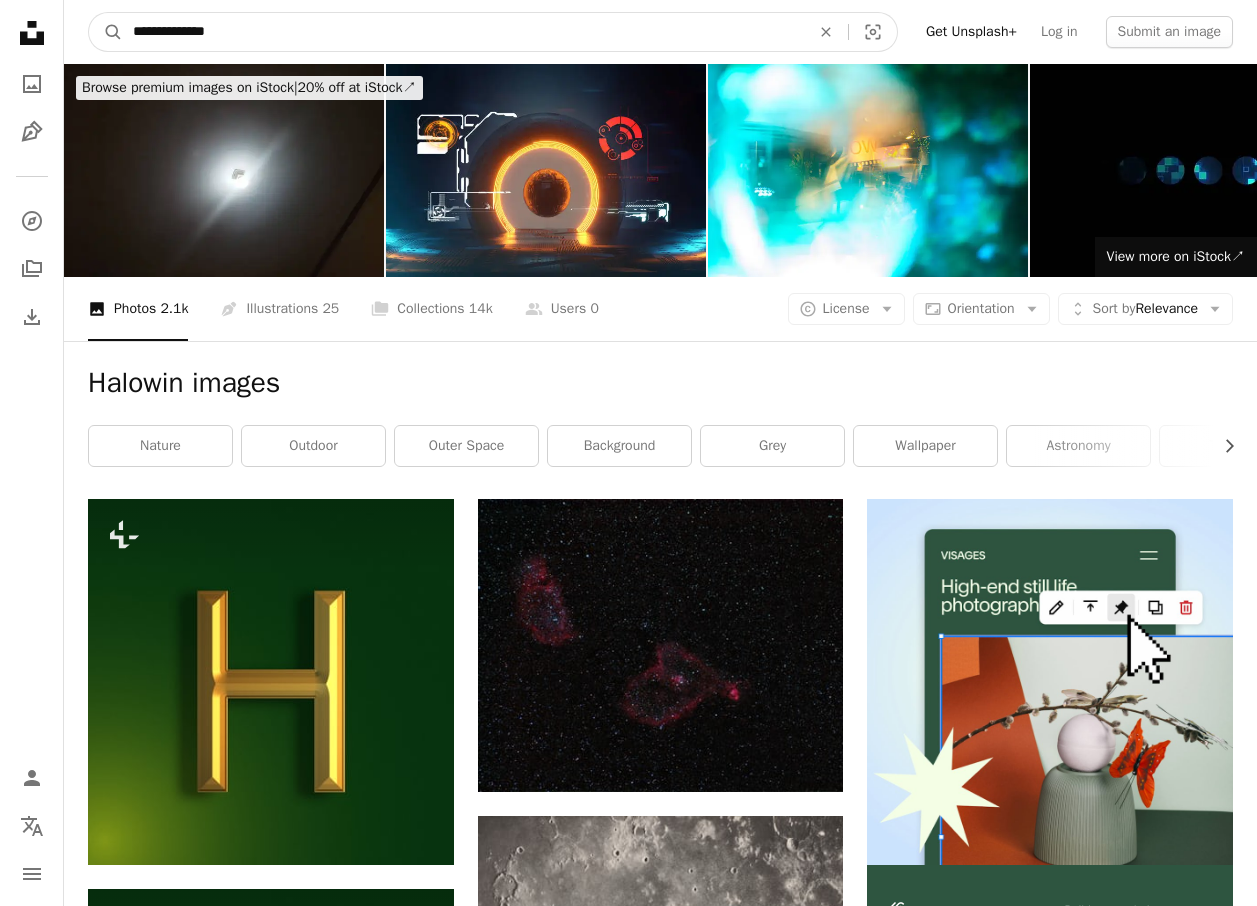 click on "**********" at bounding box center (463, 32) 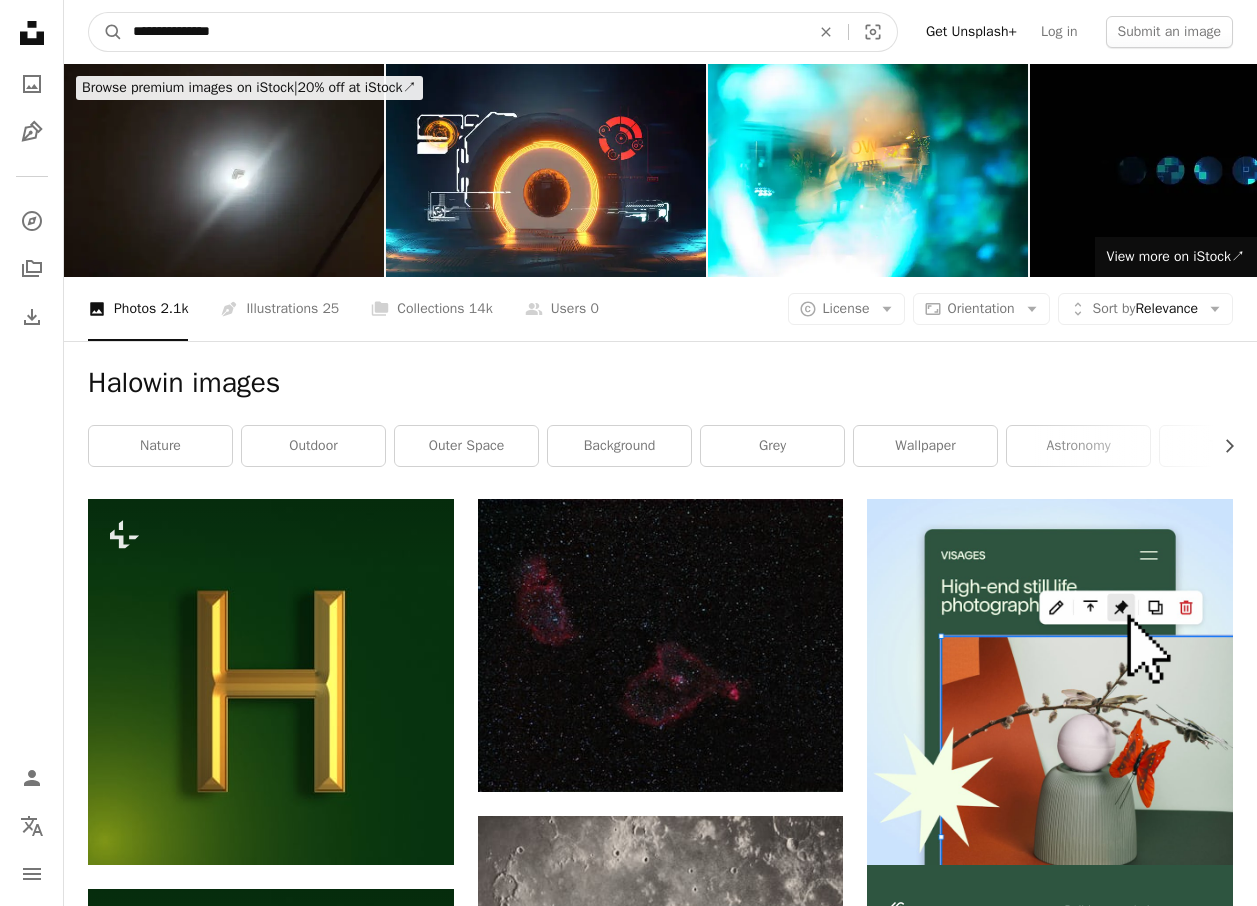 type on "**********" 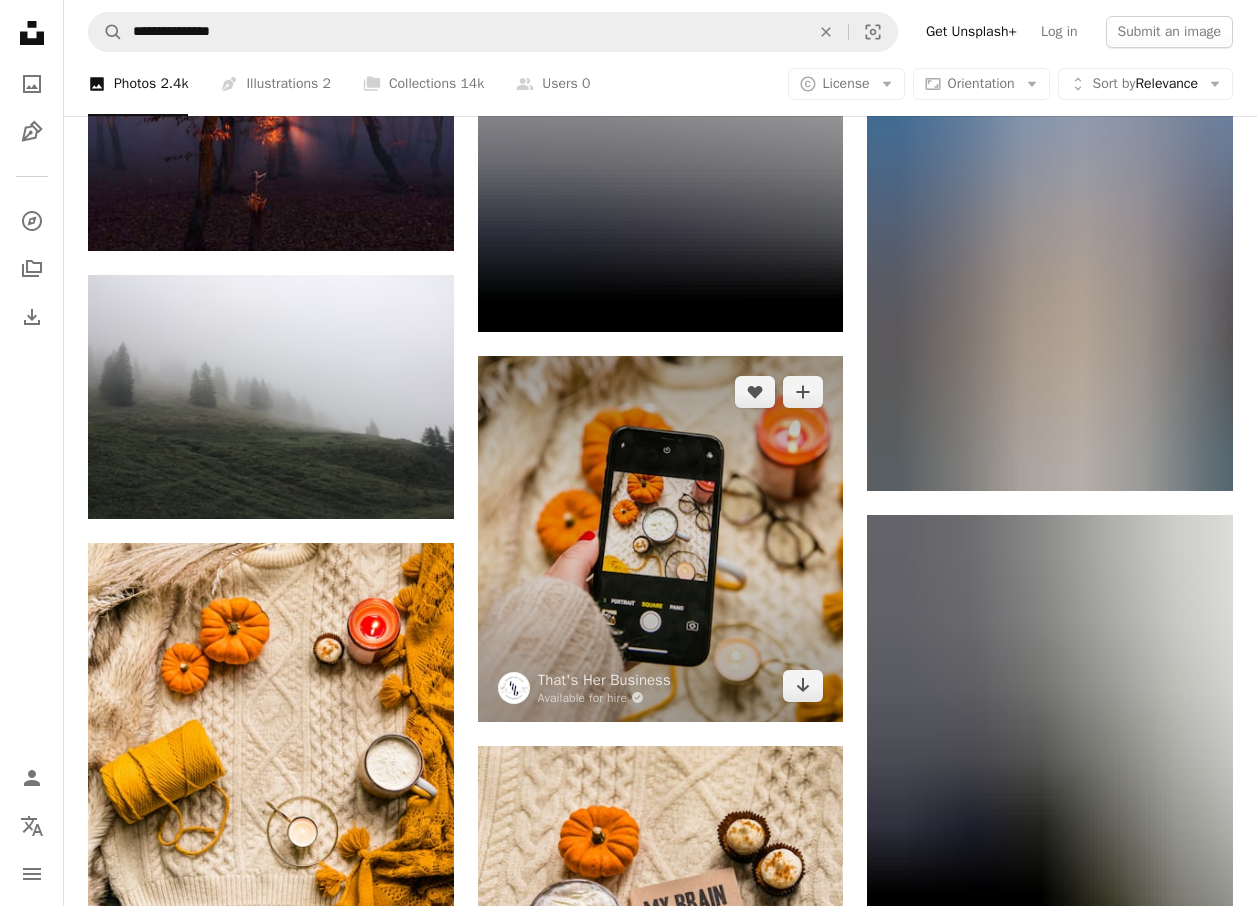 scroll, scrollTop: 1900, scrollLeft: 0, axis: vertical 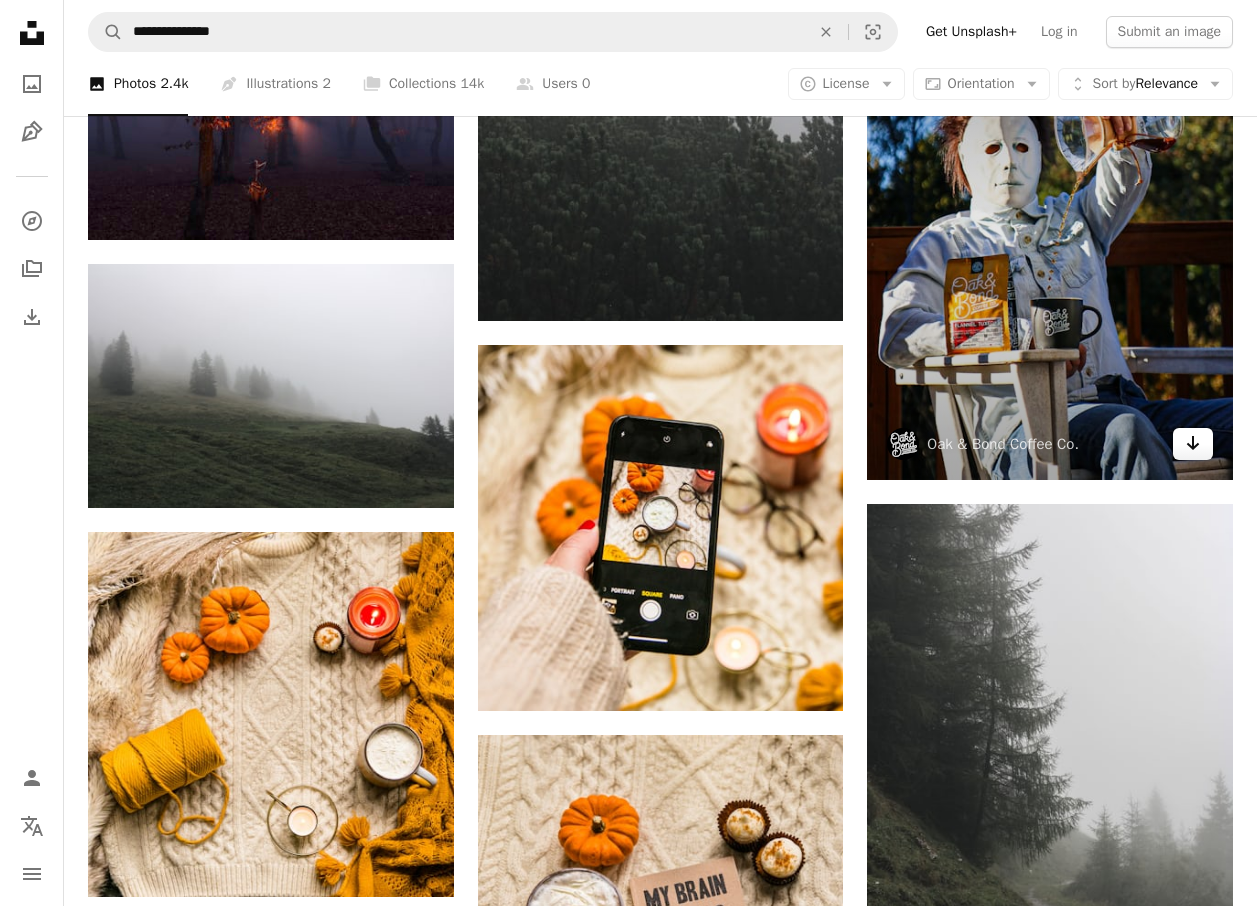 click on "Arrow pointing down" 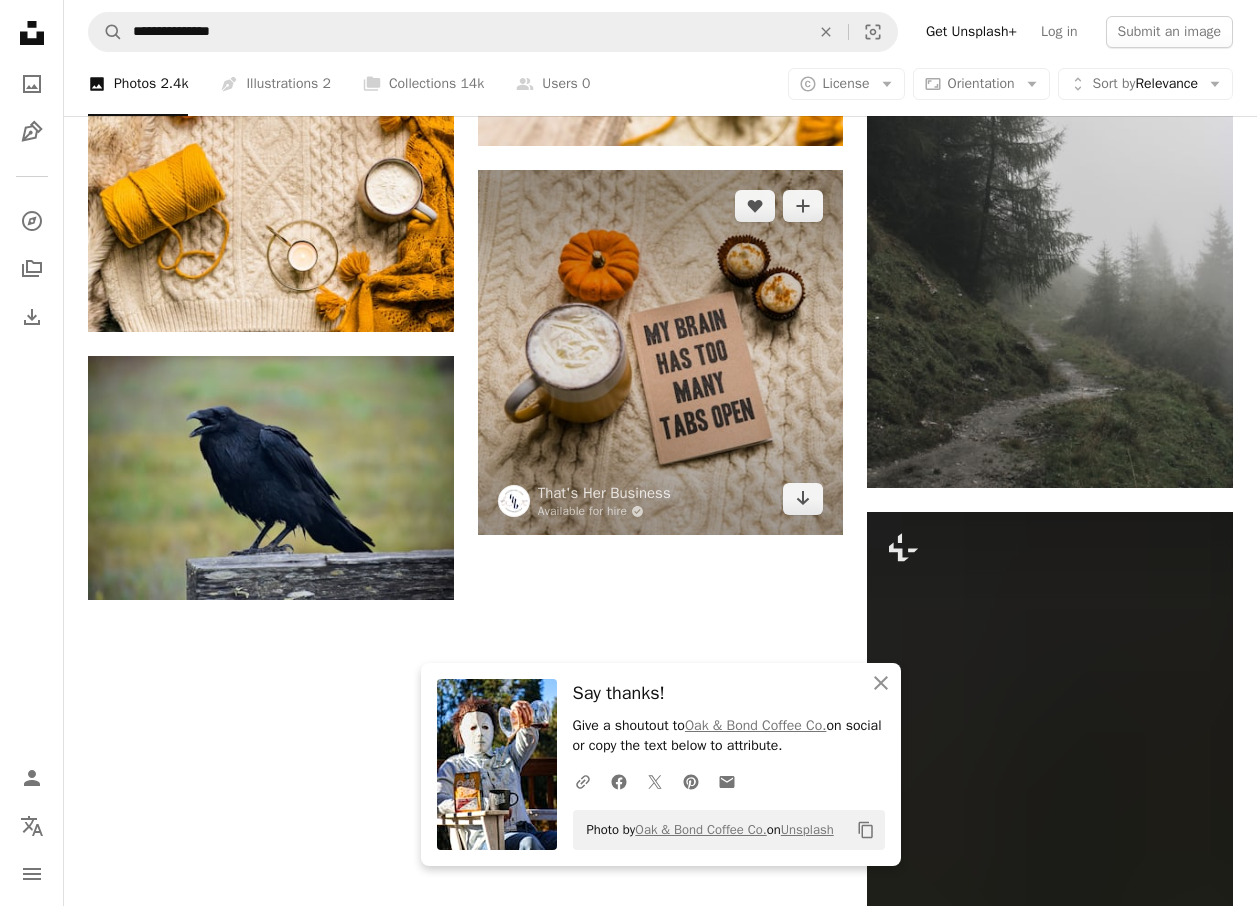 scroll, scrollTop: 2500, scrollLeft: 0, axis: vertical 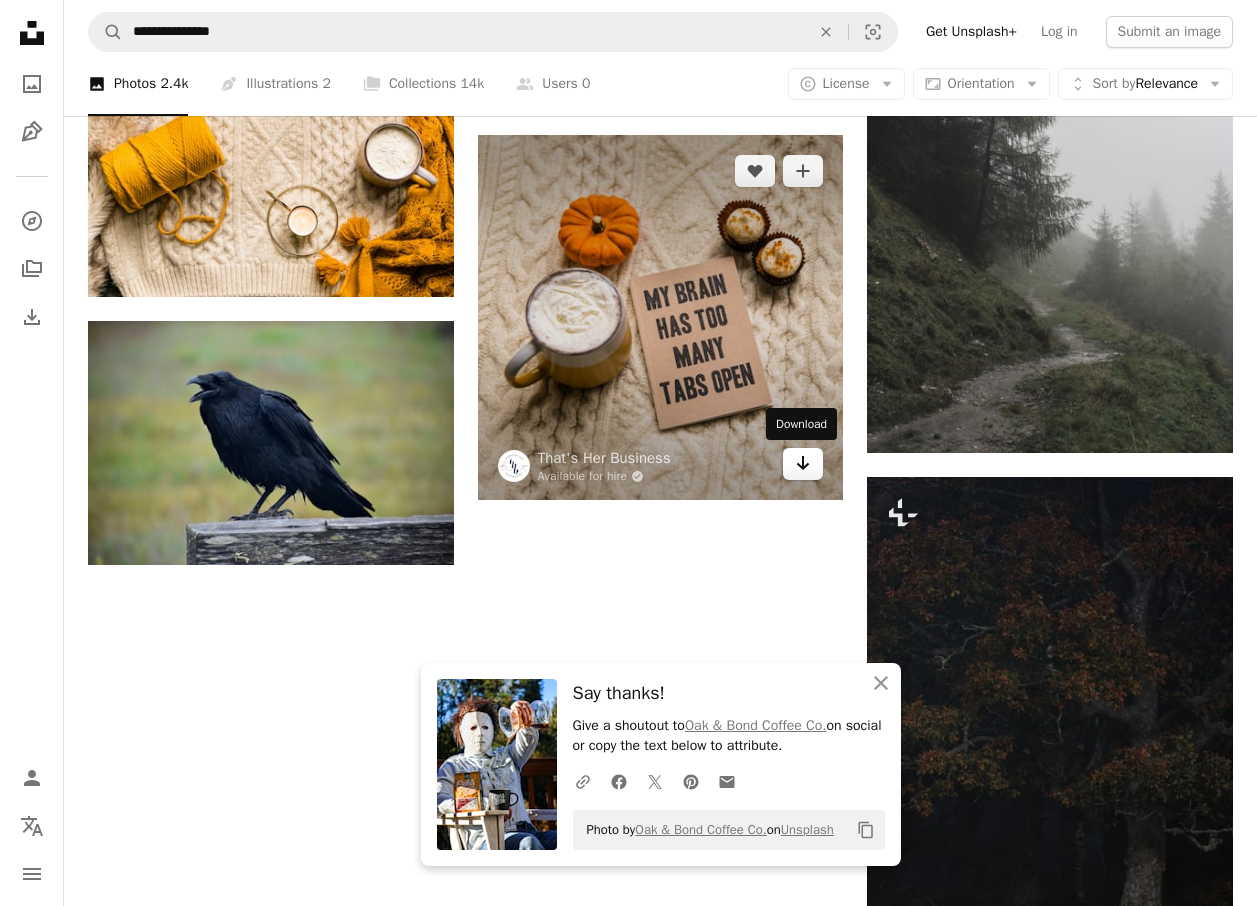 click on "Arrow pointing down" at bounding box center (803, 464) 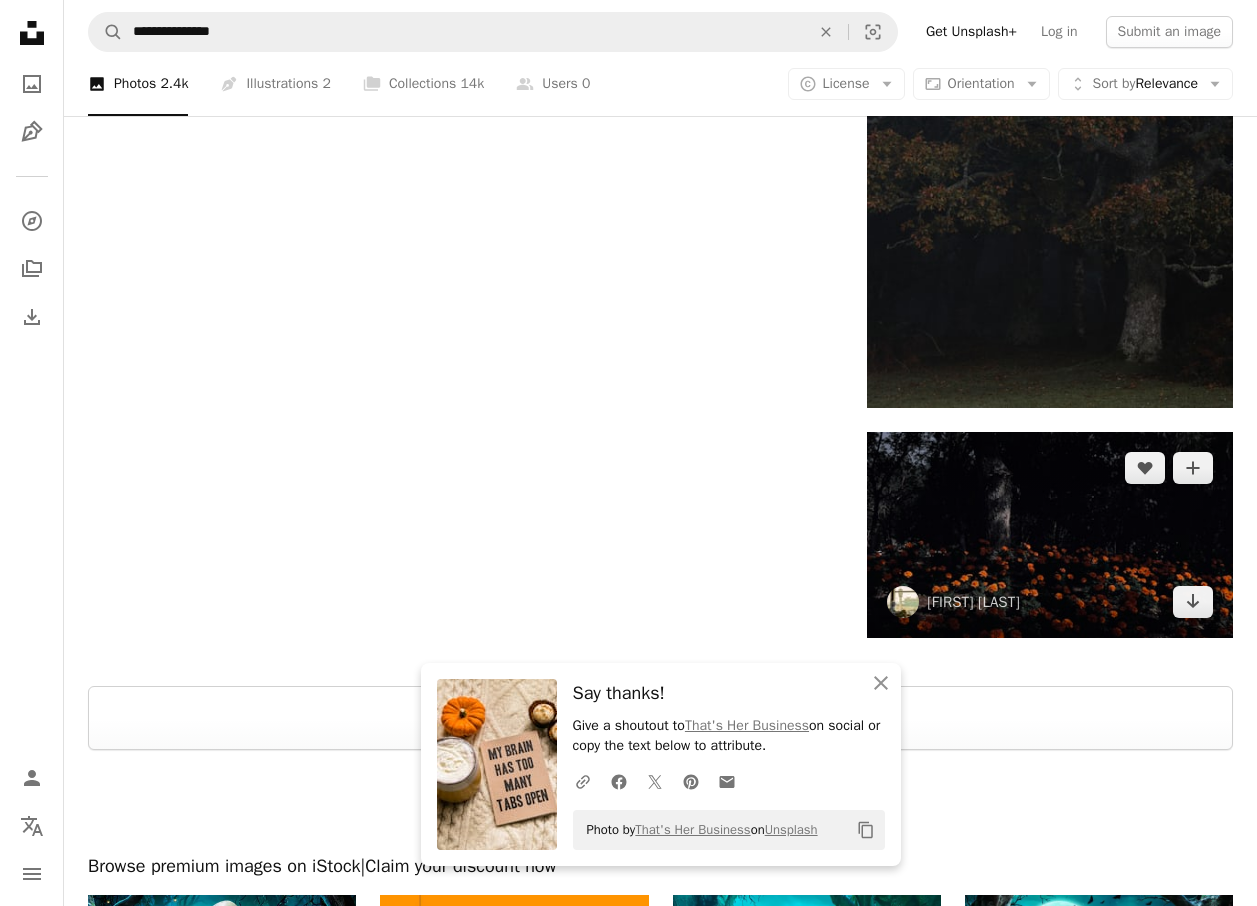 scroll, scrollTop: 3100, scrollLeft: 0, axis: vertical 